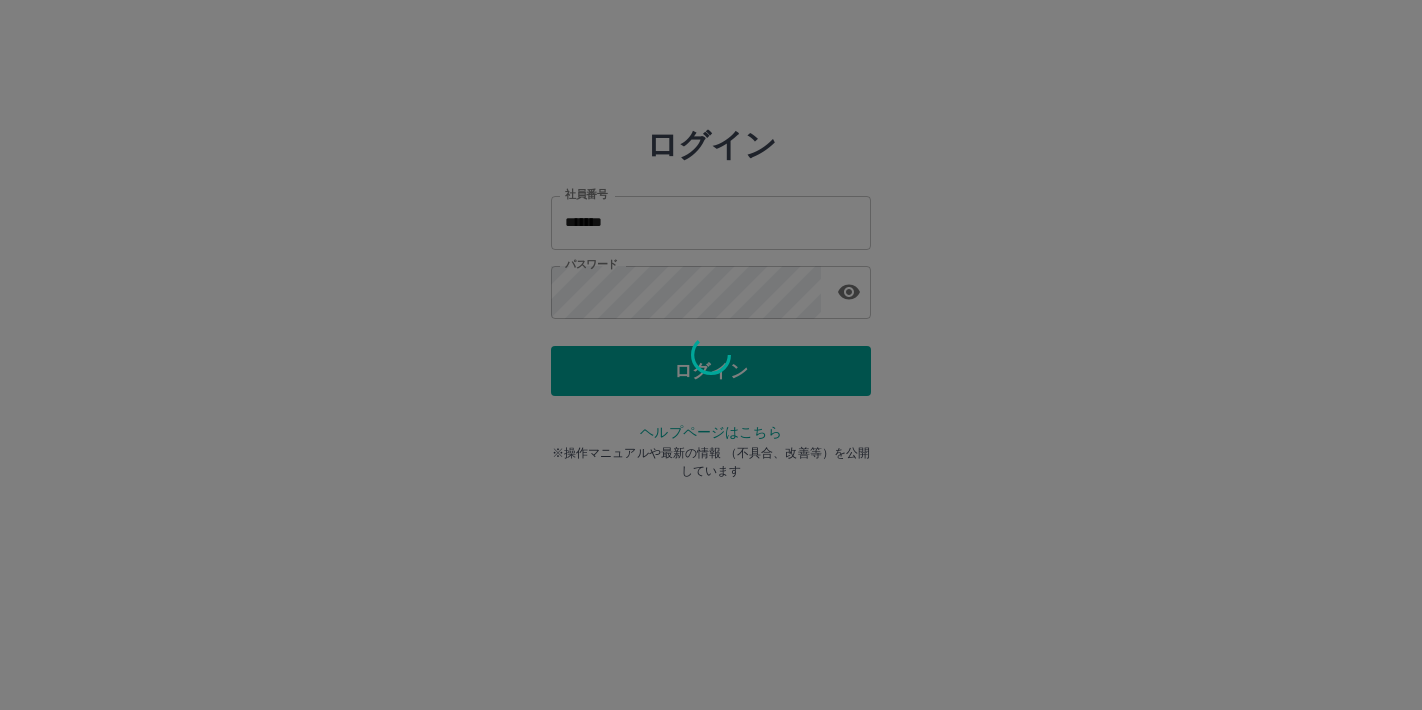 scroll, scrollTop: 0, scrollLeft: 0, axis: both 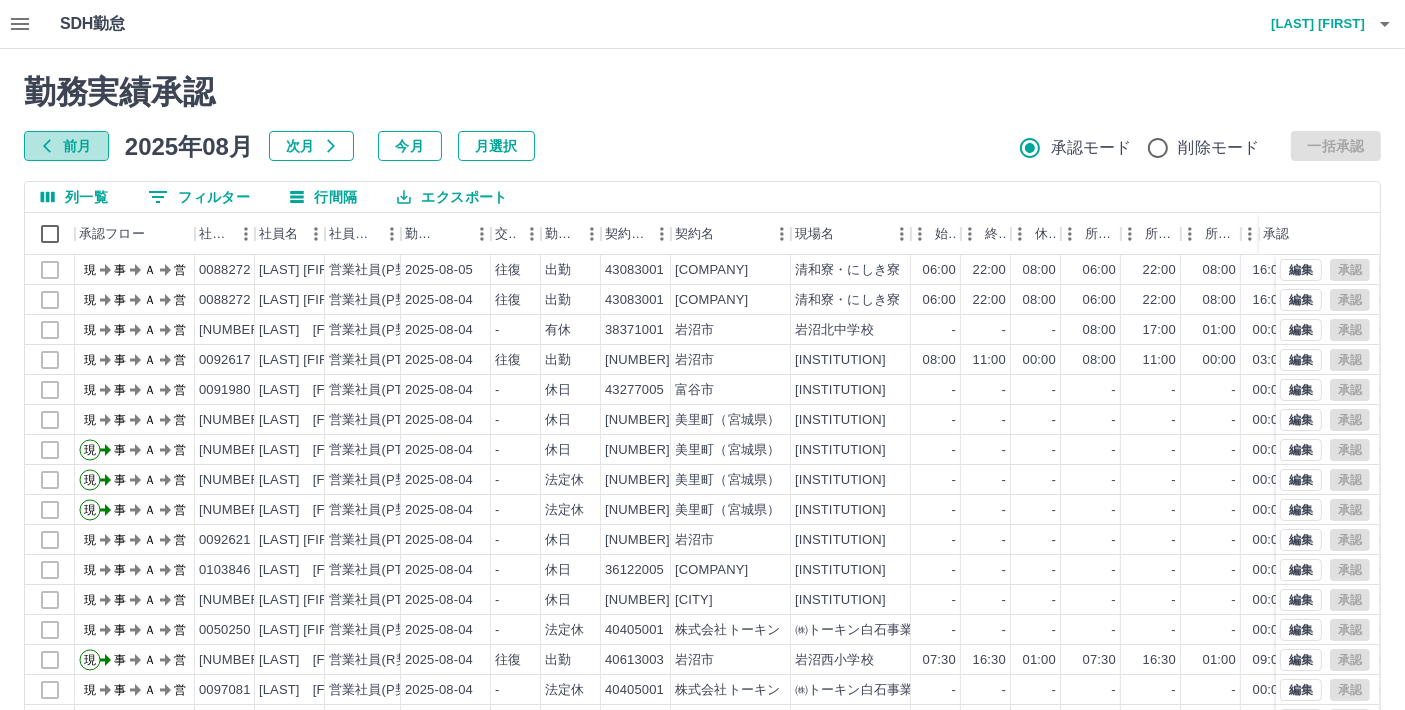 click on "前月" at bounding box center (66, 146) 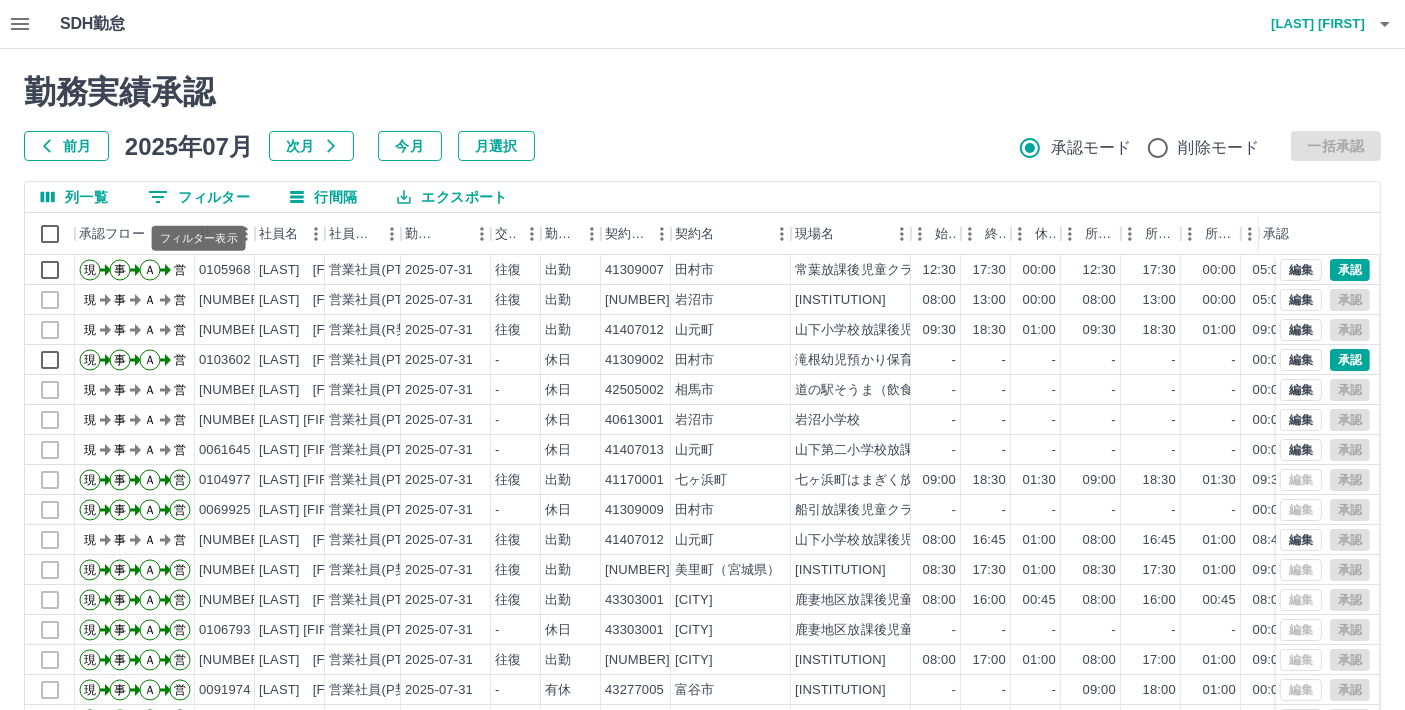click on "0 フィルター" at bounding box center [199, 197] 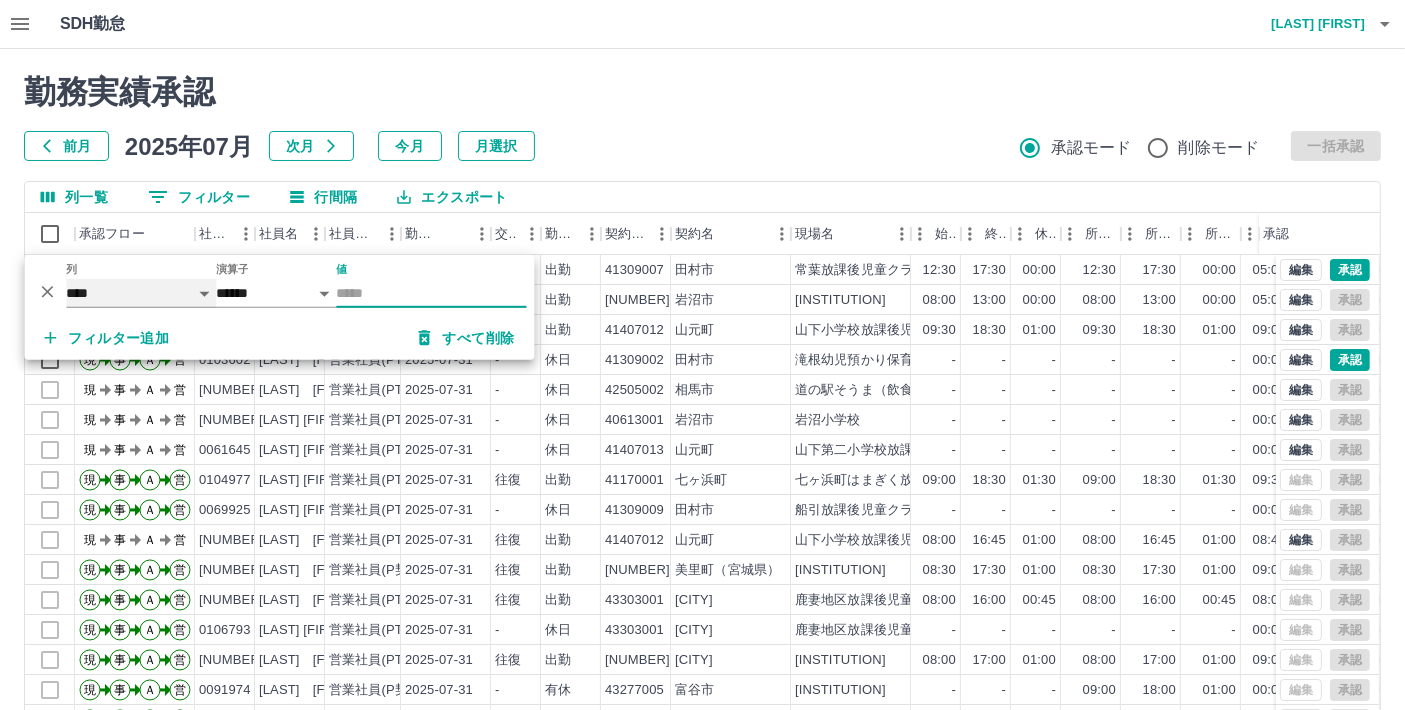 click on "**** *** **** *** *** **** ***** *** *** ** ** ** **** **** **** ** ** *** **** *****" at bounding box center [141, 293] 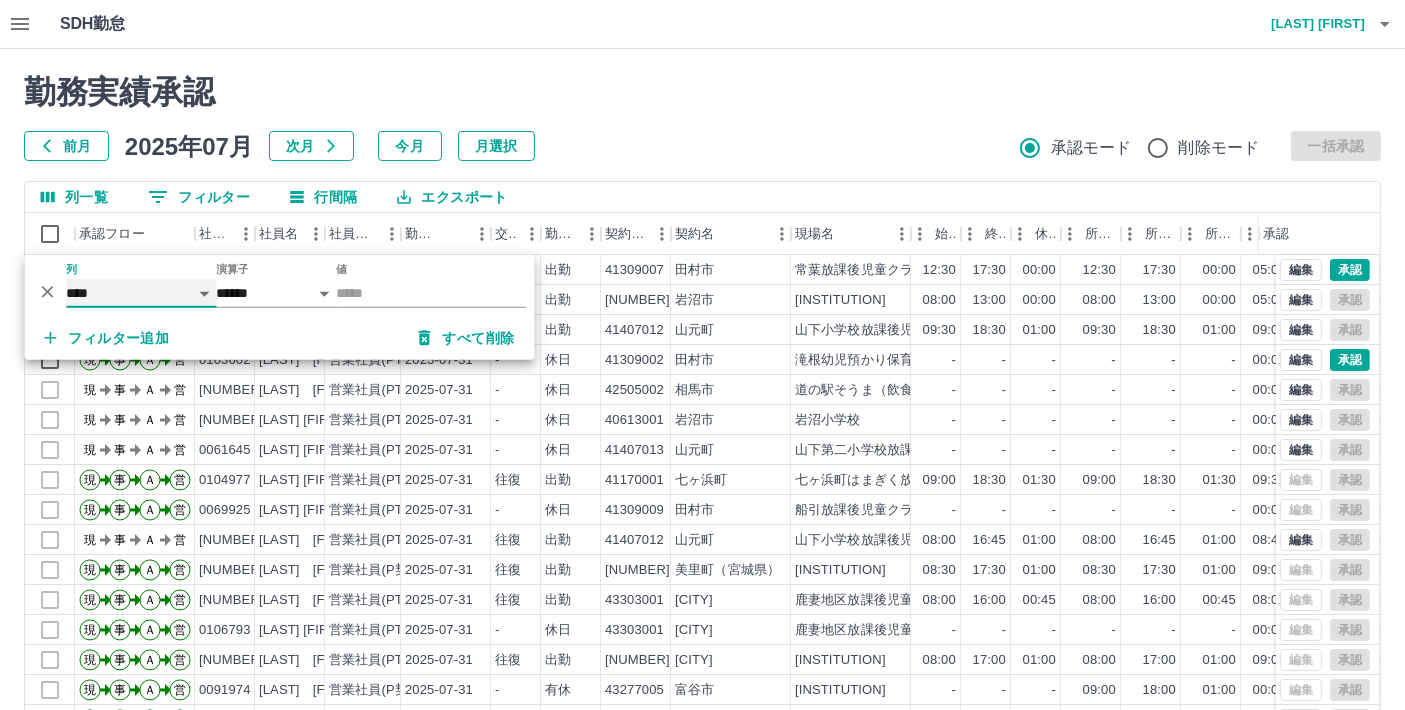 click on "**** *** **** *** *** **** ***** *** *** ** ** ** **** **** **** ** ** *** **** *****" at bounding box center (141, 293) 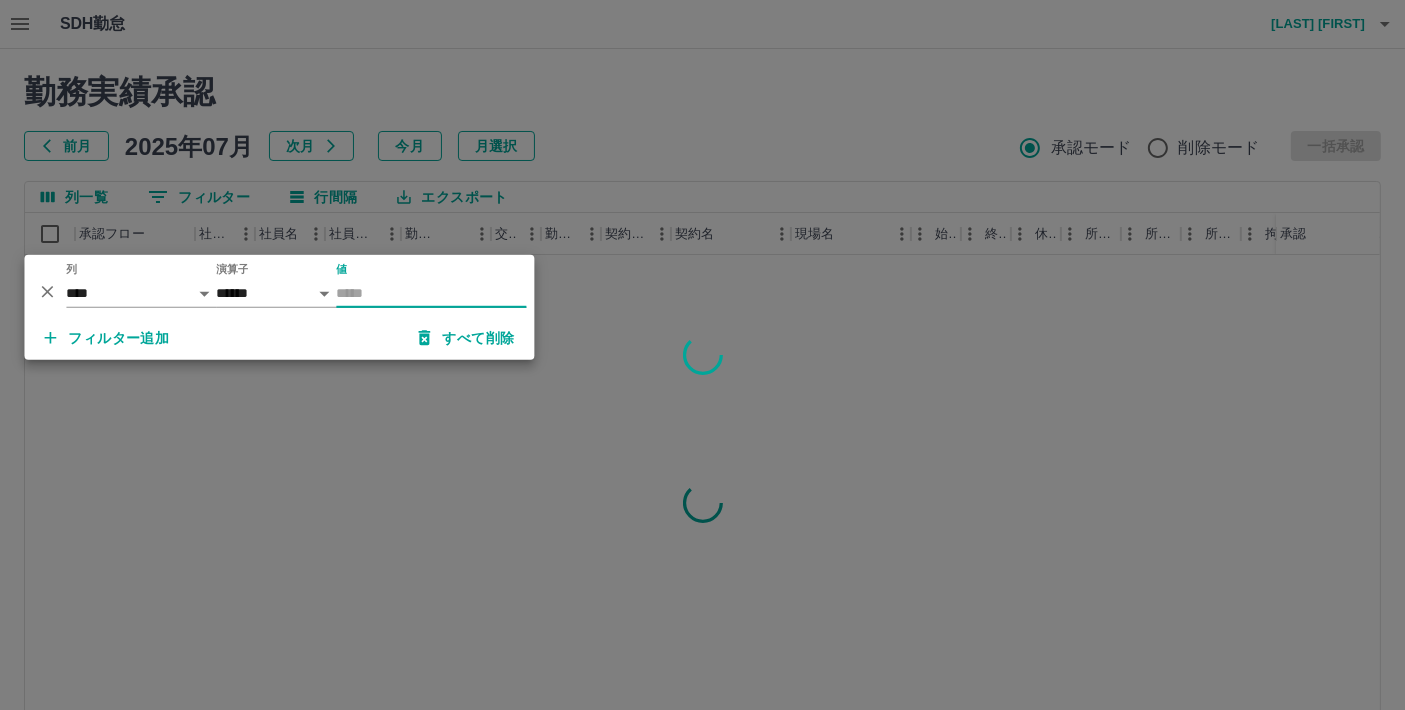 click on "値" at bounding box center (431, 293) 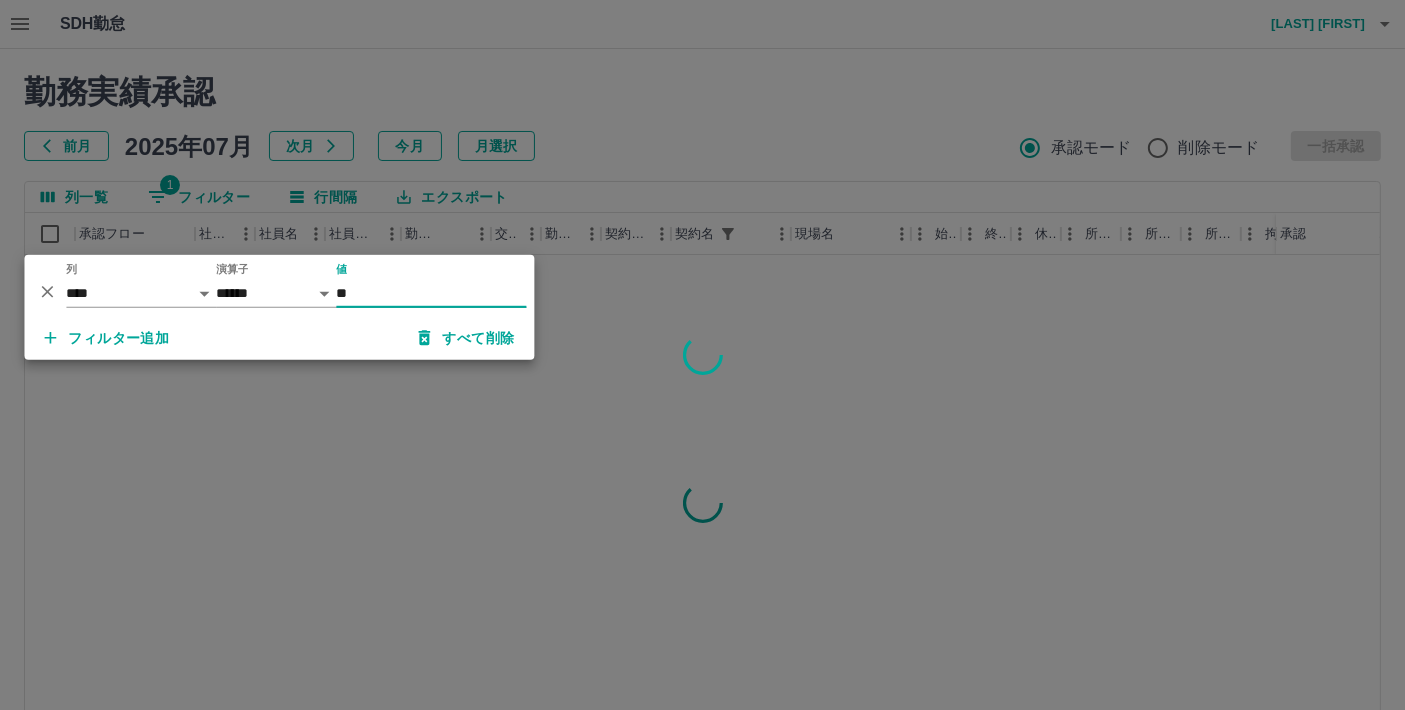 type on "*" 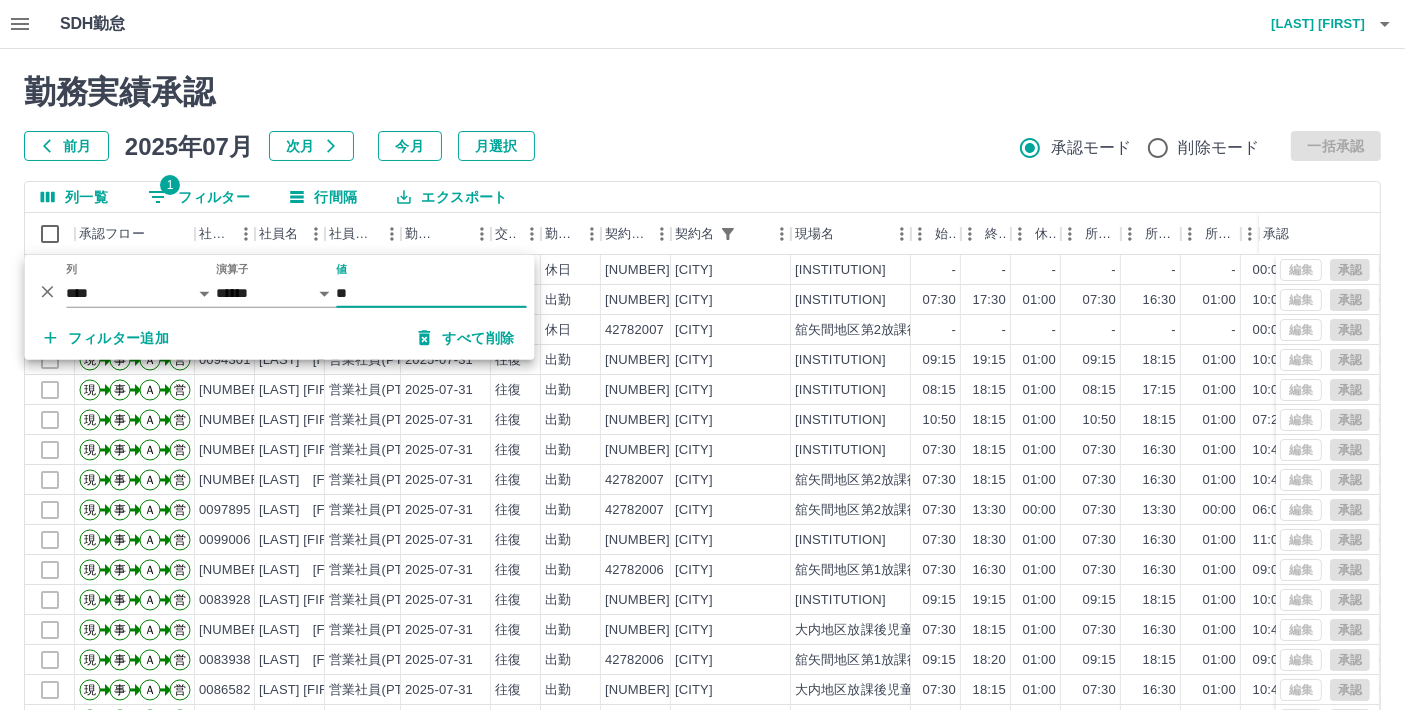 type on "**" 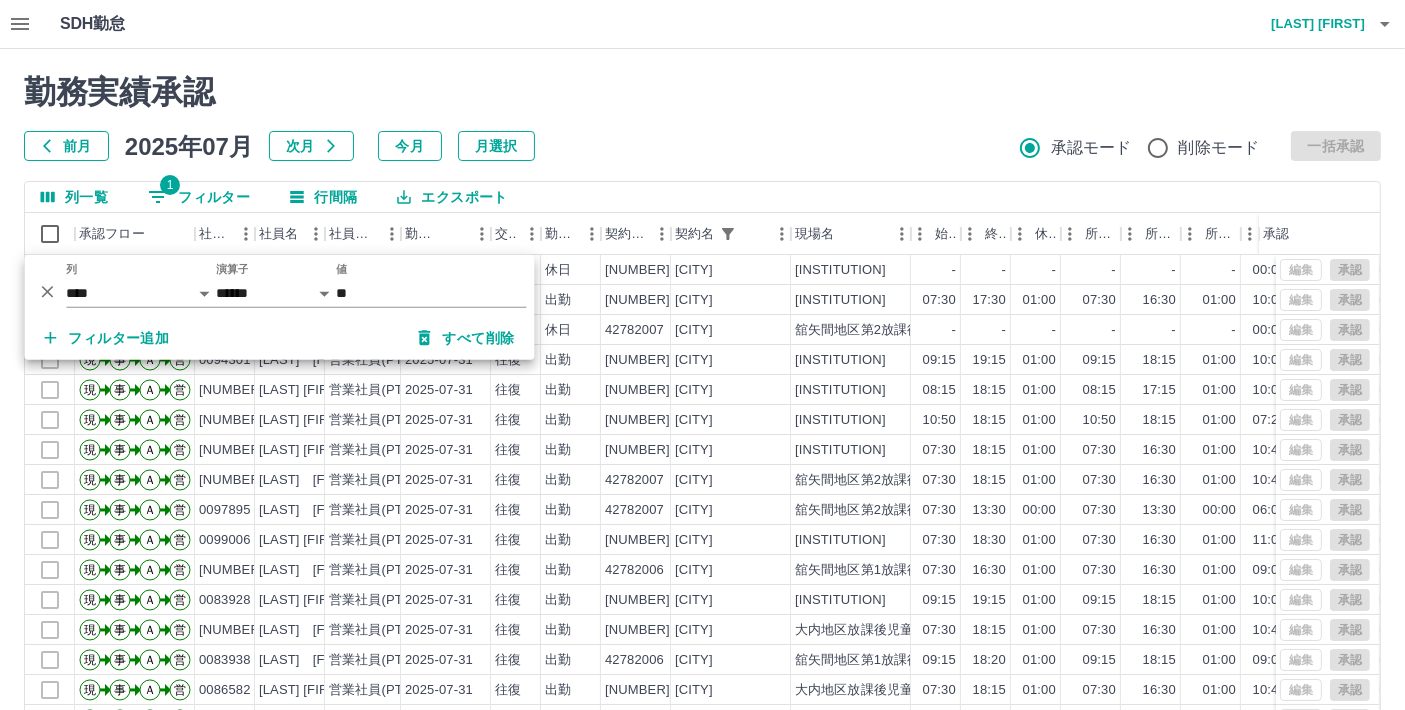 click on "前月 2025年07月 次月 今月 月選択 承認モード 削除モード 一括承認" at bounding box center [702, 146] 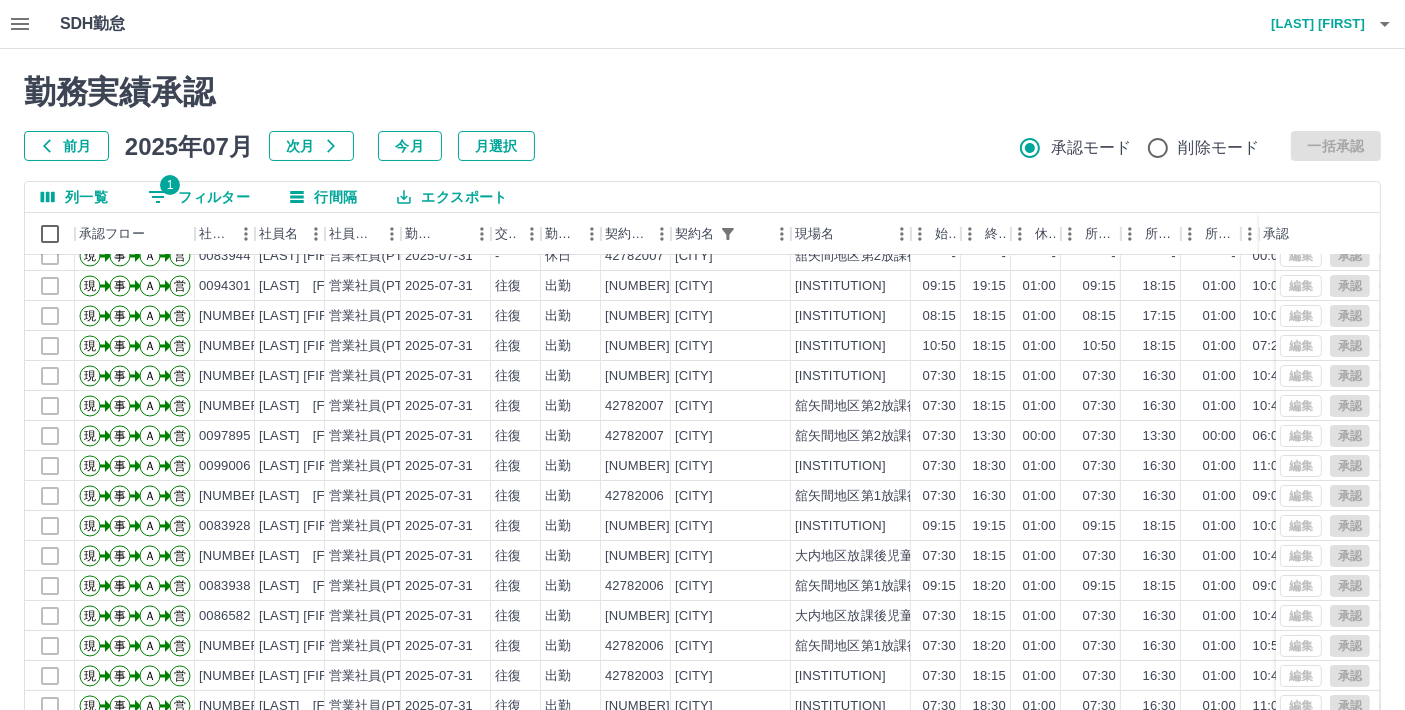 scroll, scrollTop: 102, scrollLeft: 0, axis: vertical 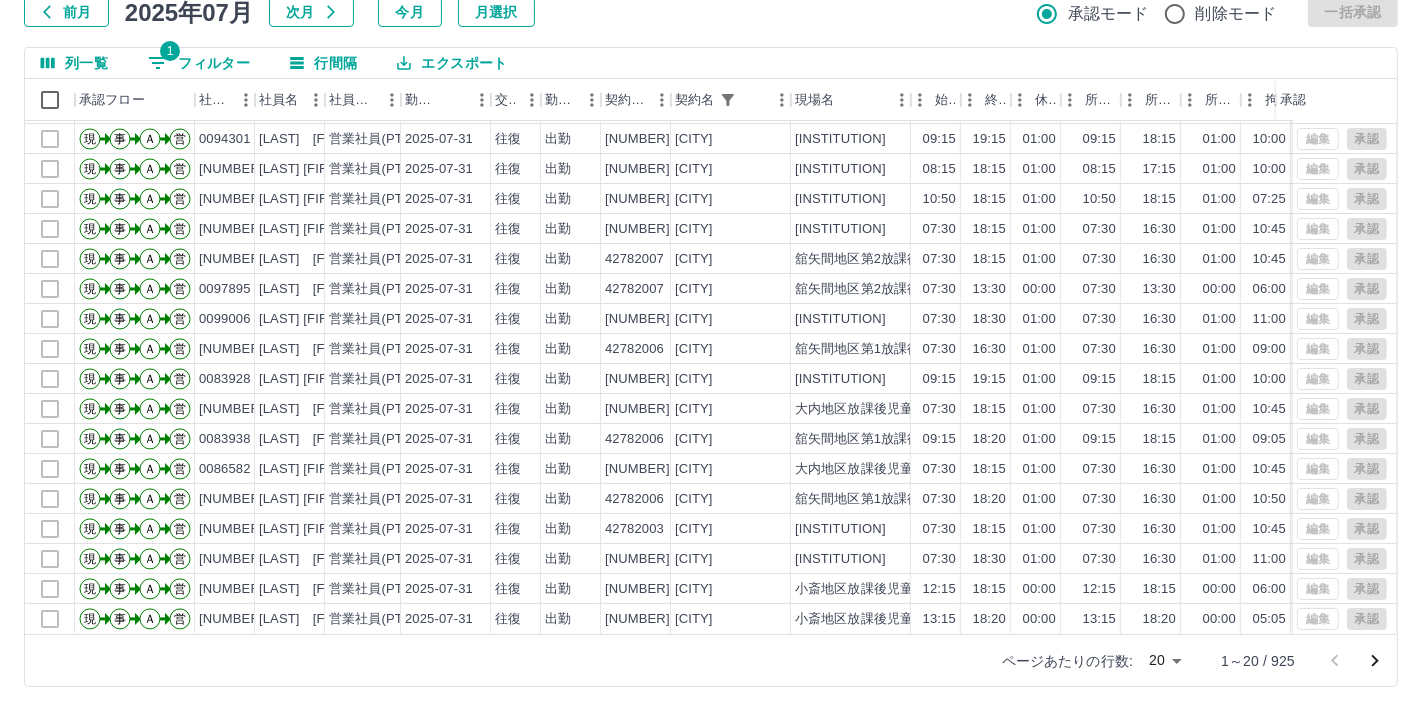 click on "SDH勤怠 [LAST]　[FIRST] 勤務実績承認 前月 [DATE] 次月 今月 月選択 承認モード 削除モード 一括承認 列一覧 1 フィルター 行間隔 エクスポート 承認フロー 社員番号 社員名 社員区分 勤務日 交通費 勤務区分 契約コード 契約名 現場名 始業 終業 休憩 所定開始 所定終業 所定休憩 拘束 勤務 遅刻等 コメント ステータス 承認 現 事 Ａ 営 [NUMBER] [LAST]　[FIRST] 営業社員(PT契約) [DATE] 往復 出勤 [NUMBER] [CITY] [CLUB_NAME] [TIME] [TIME] [TIME] [TIME] [TIME] [TIME] [TIME] [TIME] 全承認済 現 事 Ａ 営 [NUMBER] [LAST]　[FIRST] 営業社員(PT契約) [DATE]  -  休日 [NUMBER] [CITY] [CLUB_NAME] - - - - - - [TIME] [TIME] [TIME] 全承認済 現 事 Ａ 営 [NUMBER] [LAST]　[FIRST] 営業社員(PT契約) [DATE] 往復 出勤 [NUMBER] [CITY] [TIME] [TIME]" at bounding box center (711, 288) 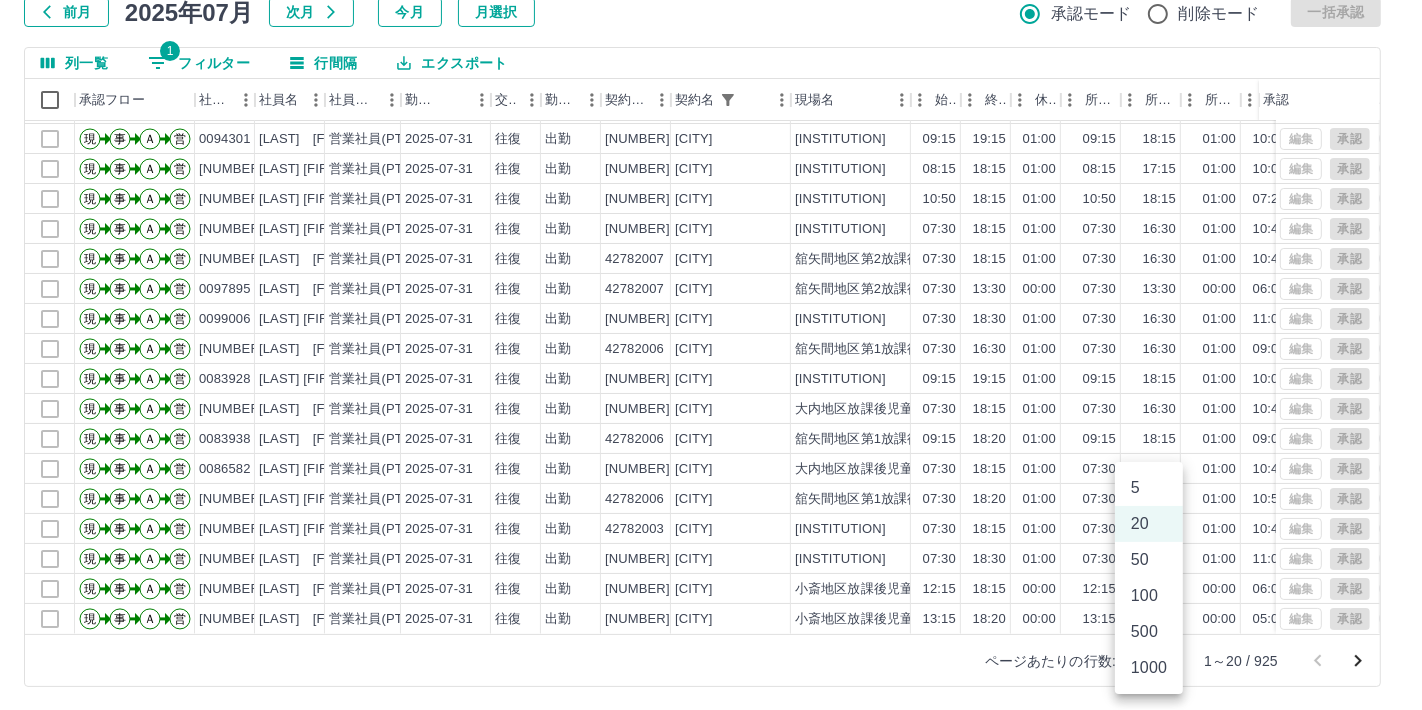 click on "1000" at bounding box center [1149, 668] 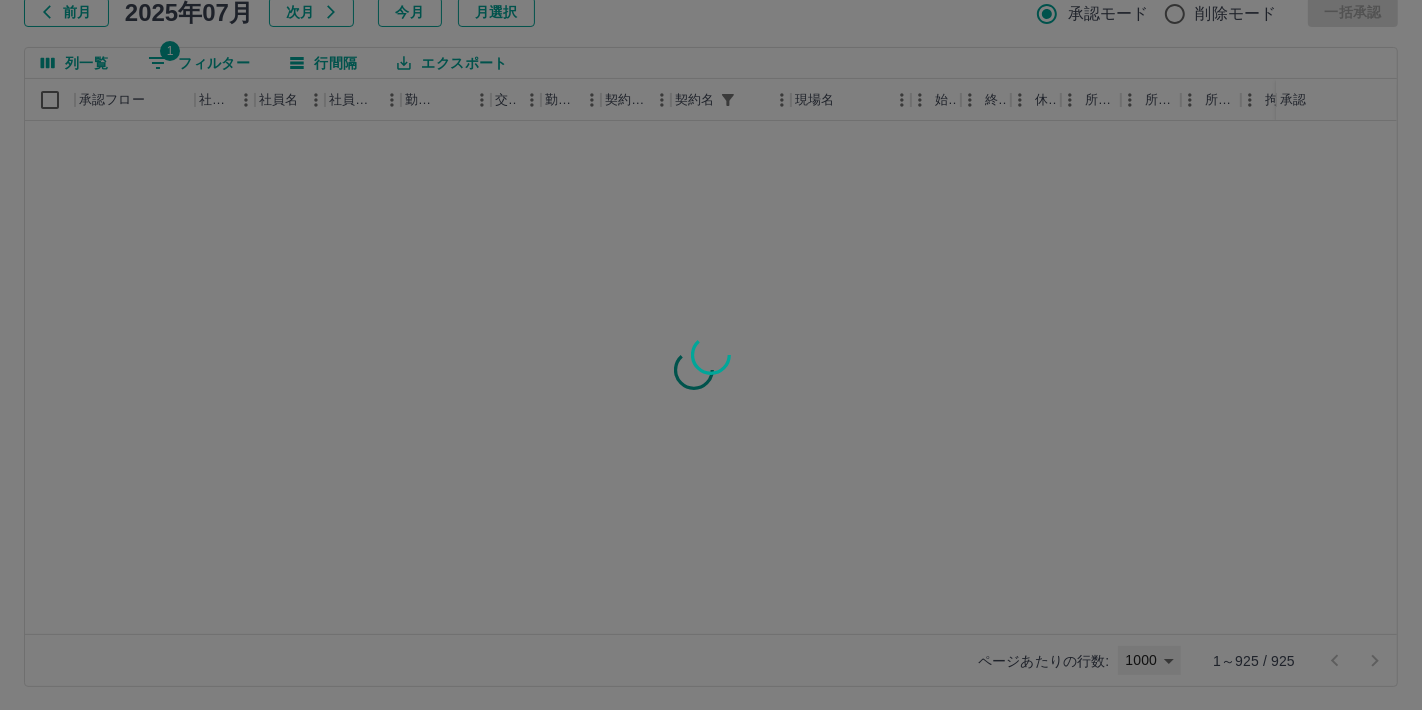 type on "****" 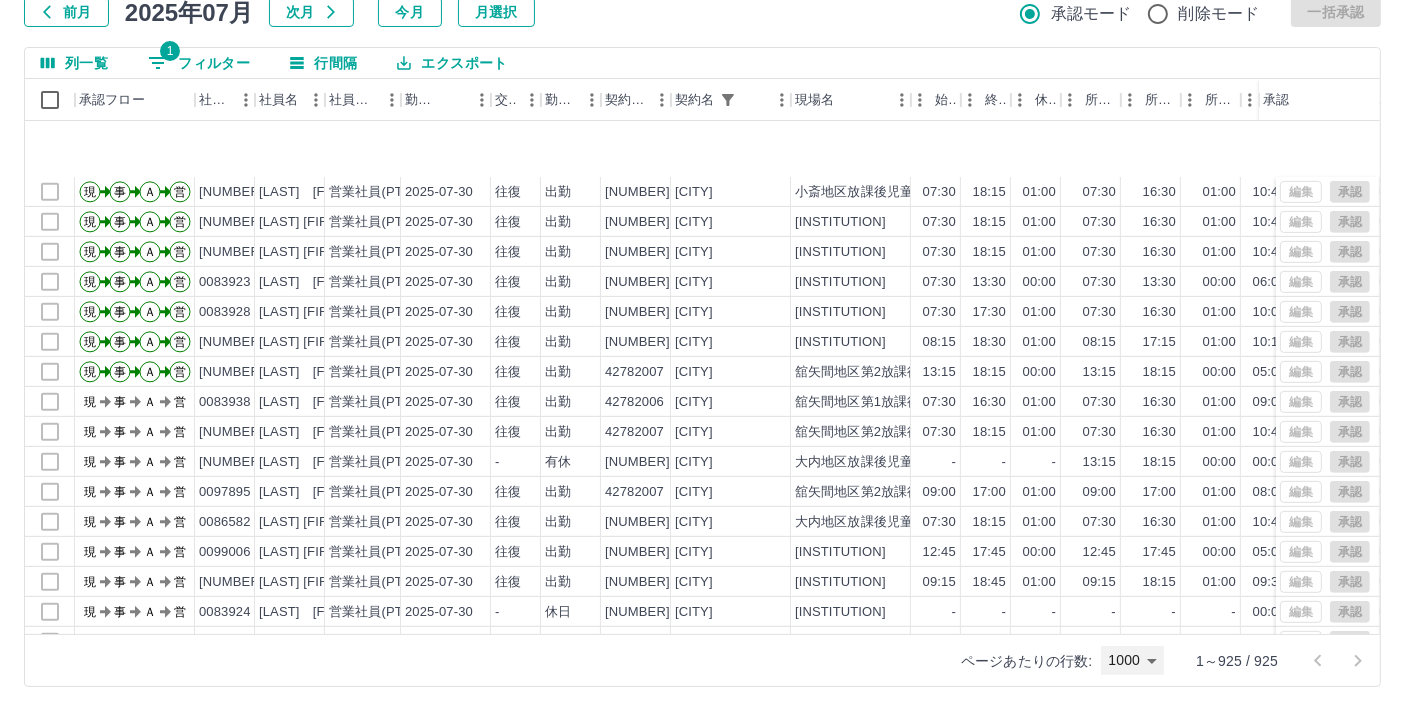 scroll, scrollTop: 1111, scrollLeft: 0, axis: vertical 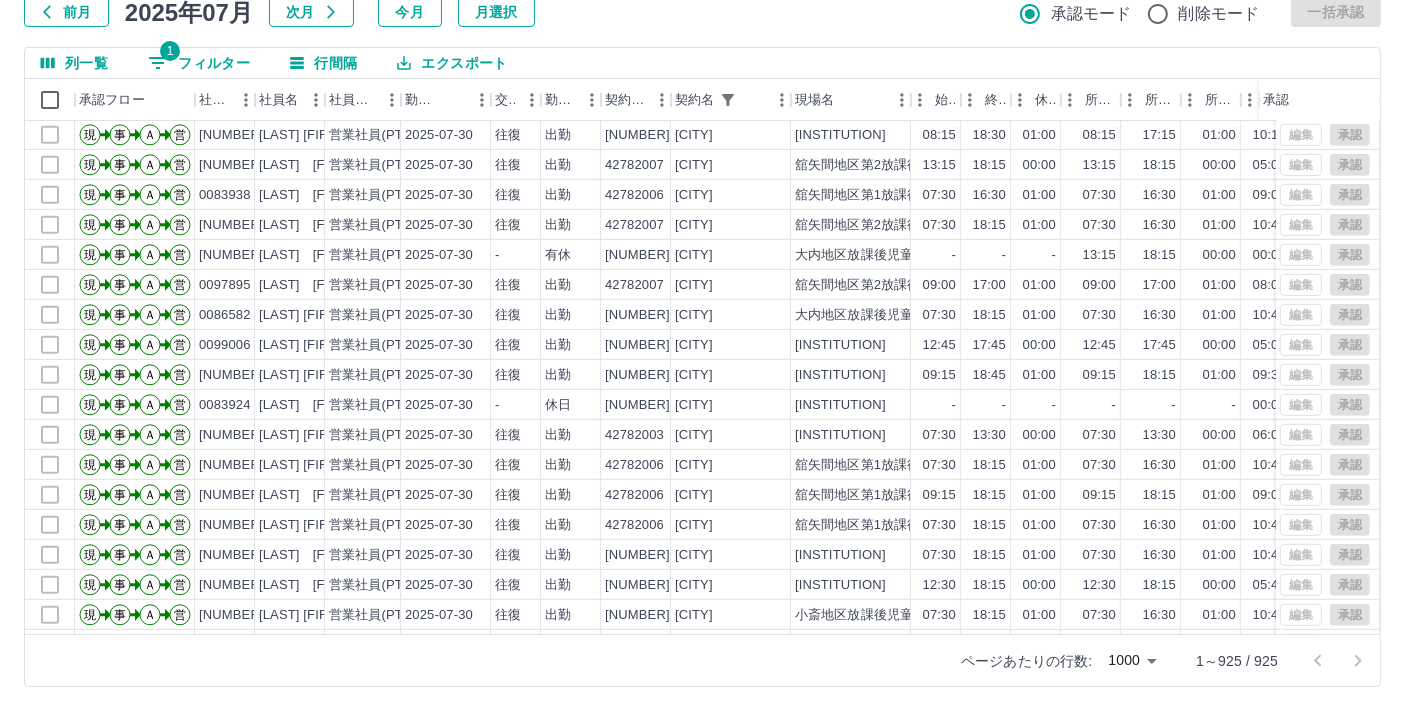 click on "1 フィルター" at bounding box center (199, 63) 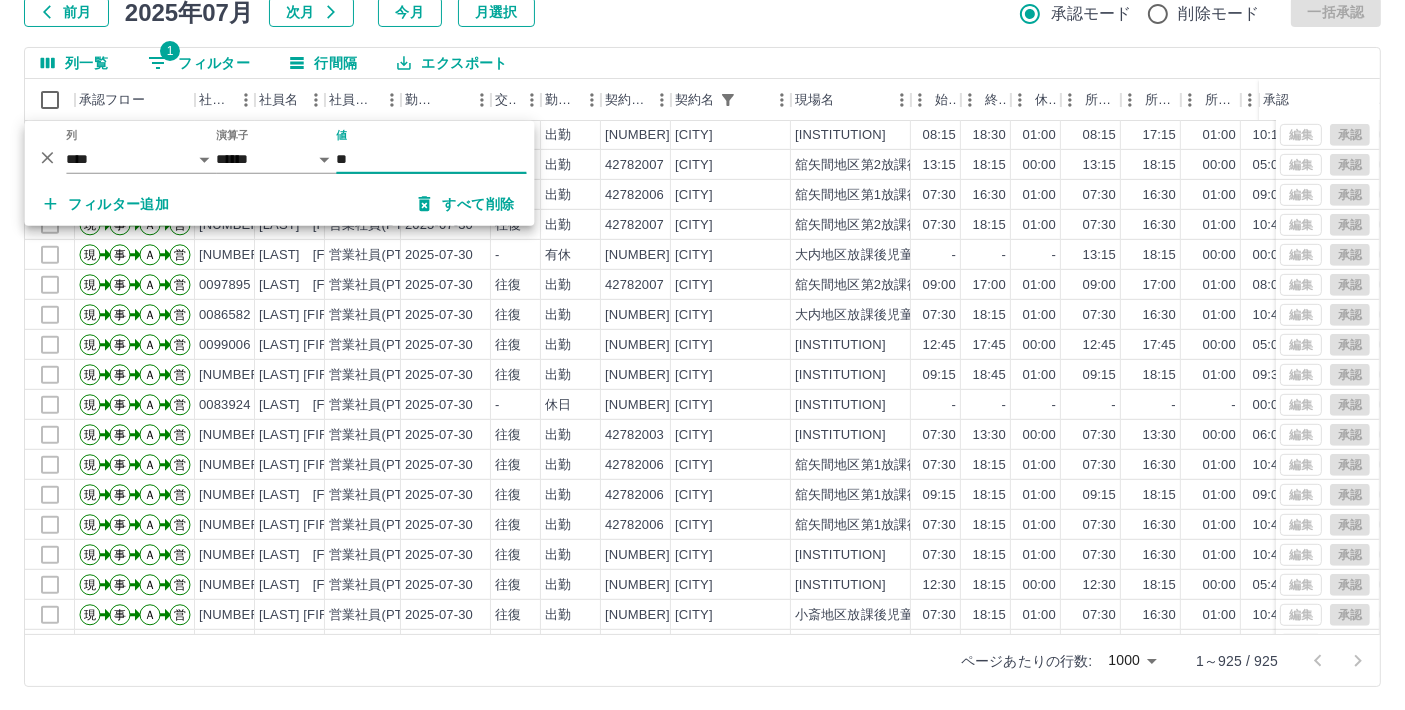 type on "*" 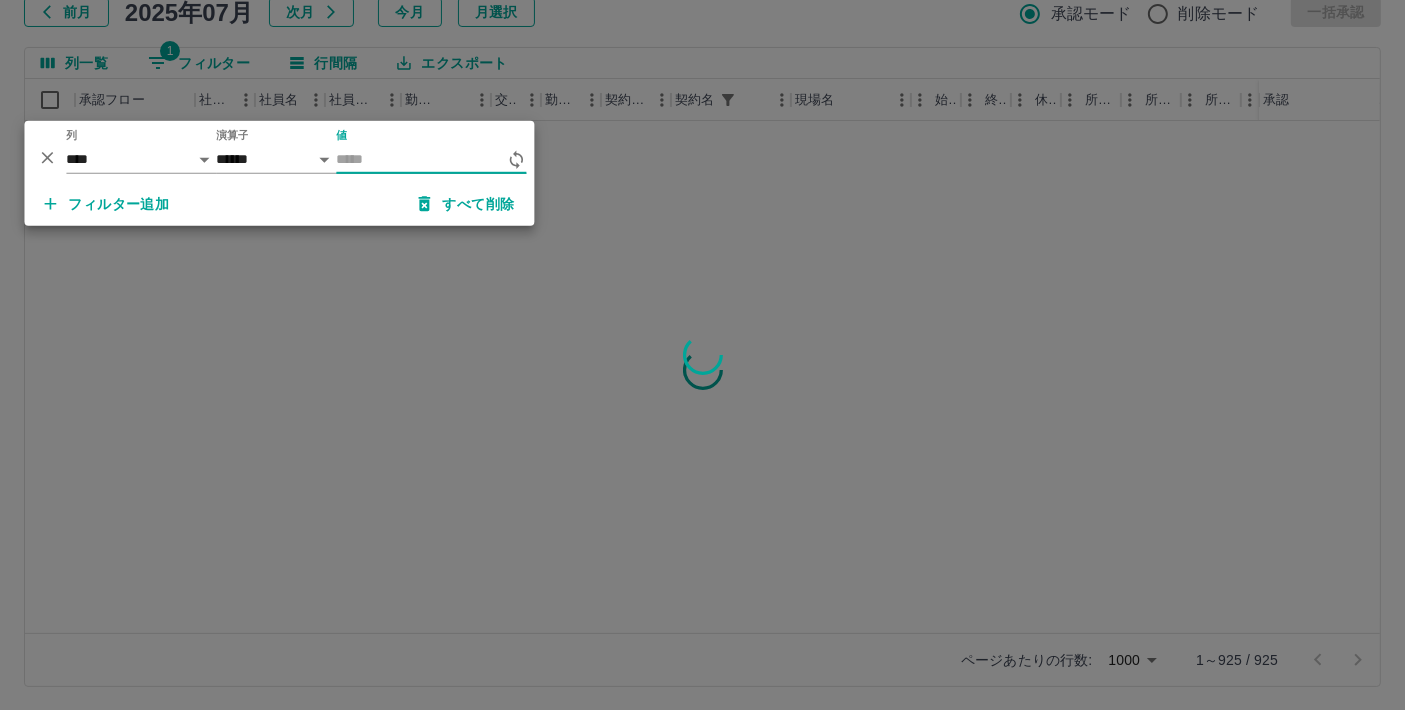 scroll, scrollTop: 0, scrollLeft: 0, axis: both 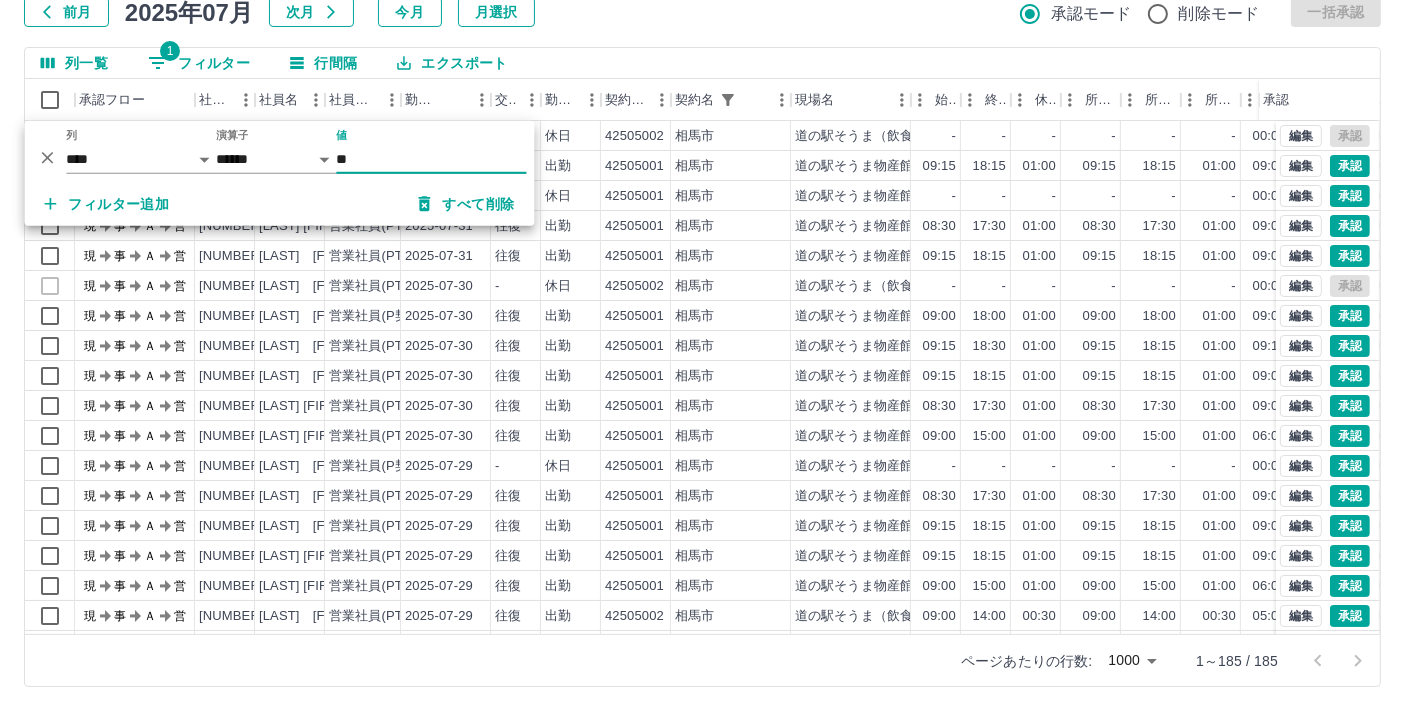type on "**" 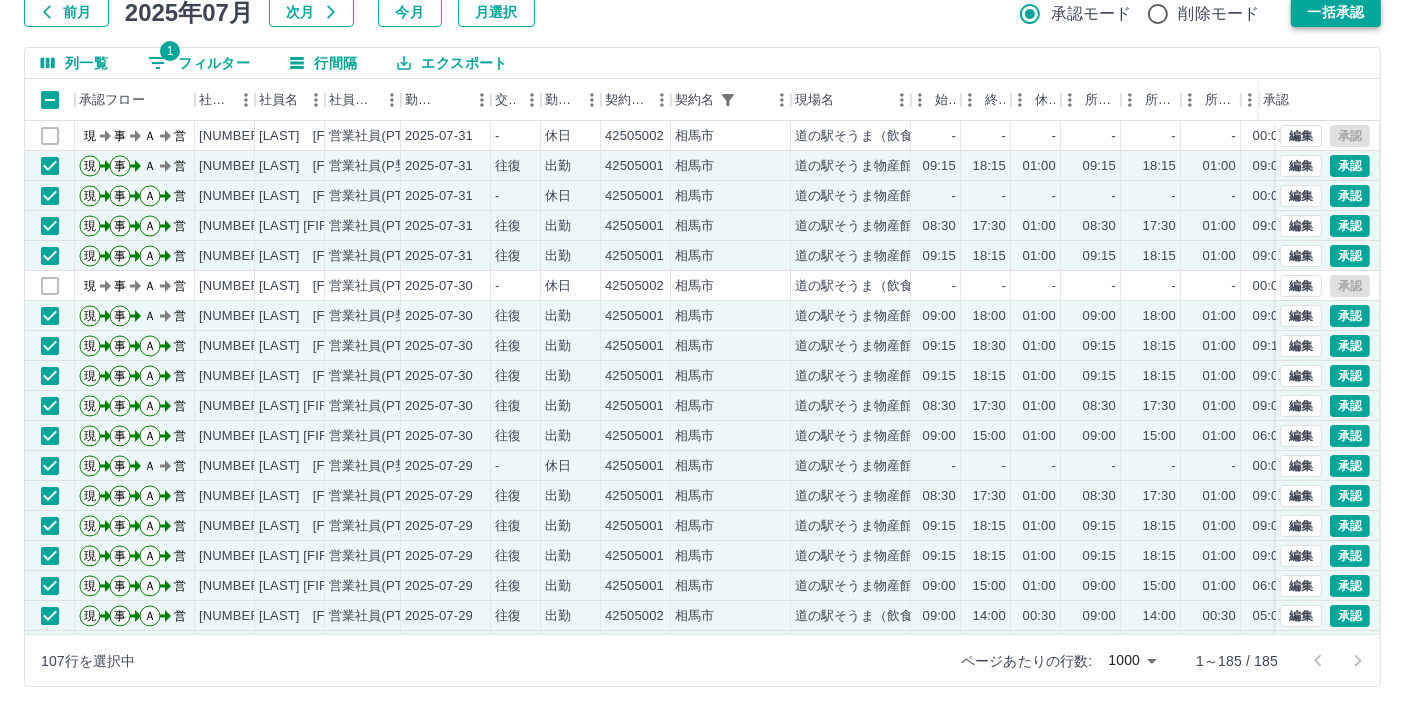 click on "一括承認" at bounding box center [1336, 12] 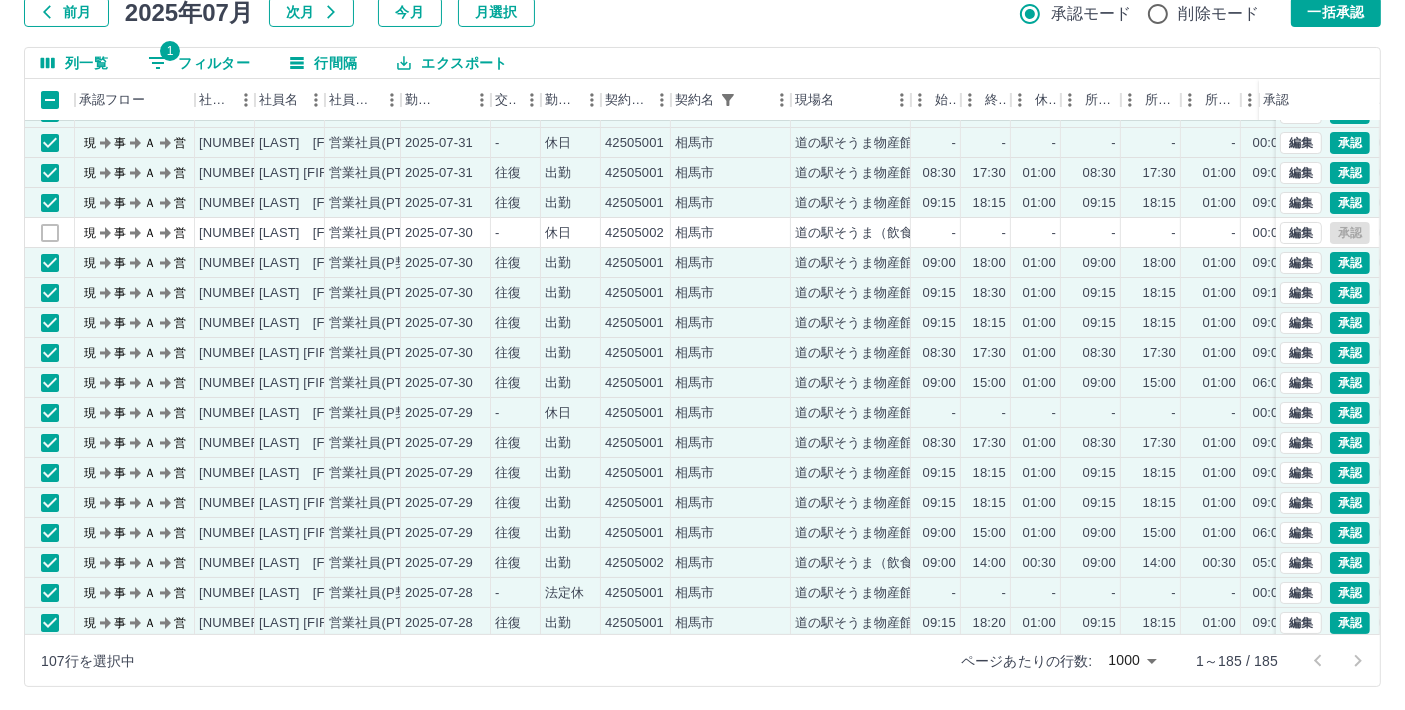 scroll, scrollTop: 0, scrollLeft: 0, axis: both 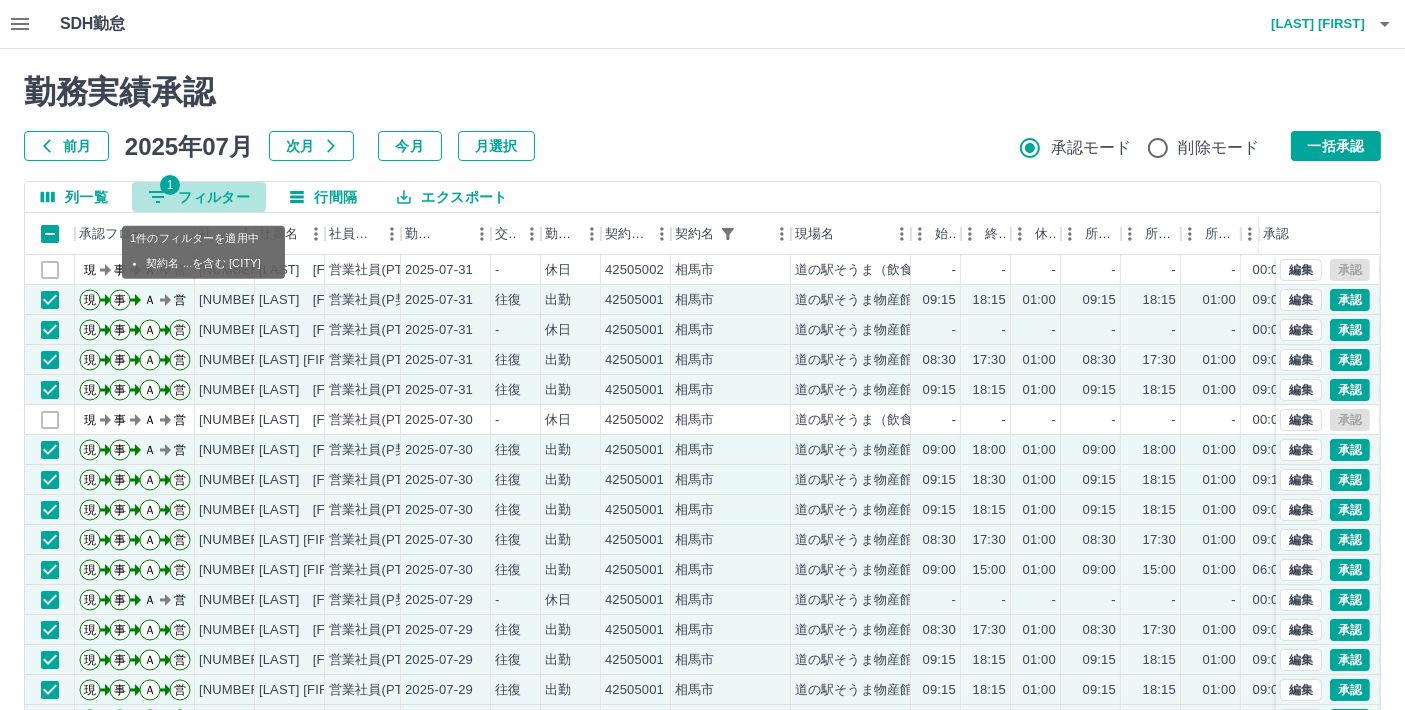 click on "1 フィルター" at bounding box center (199, 197) 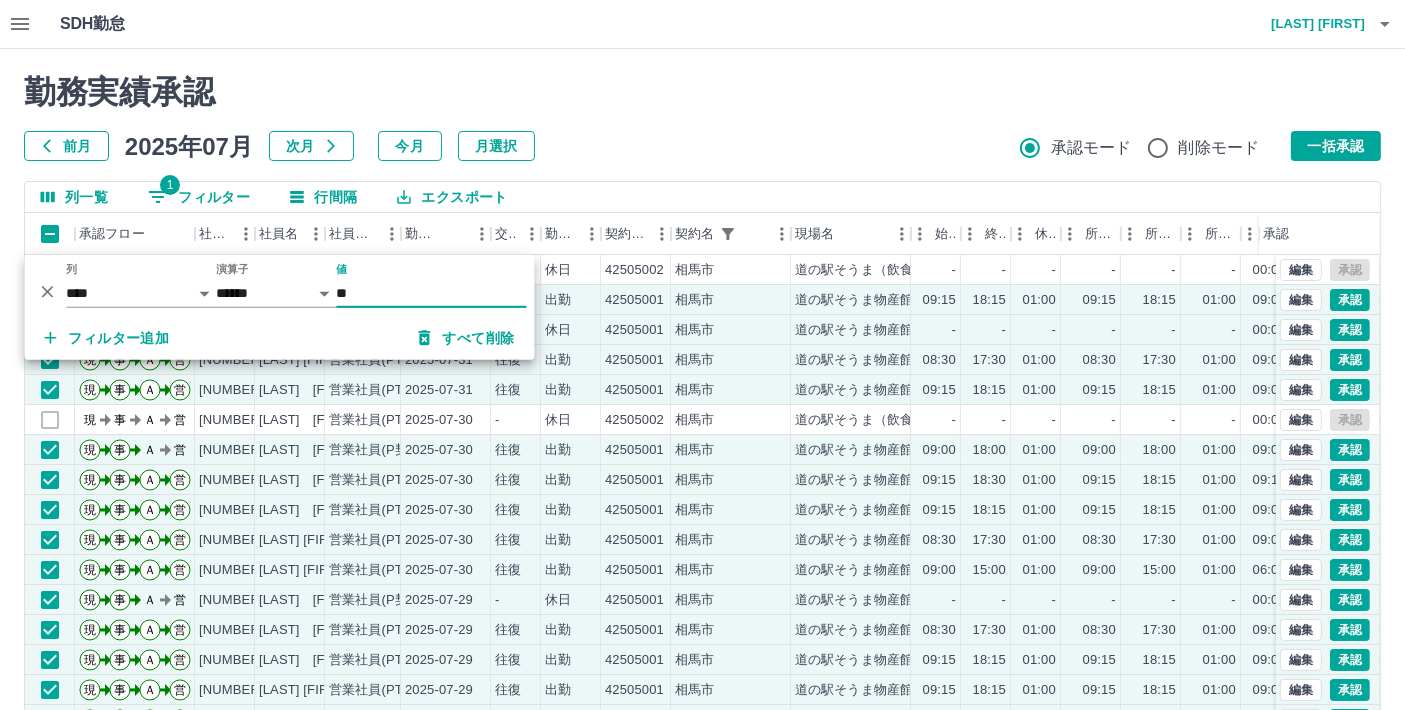 type on "*" 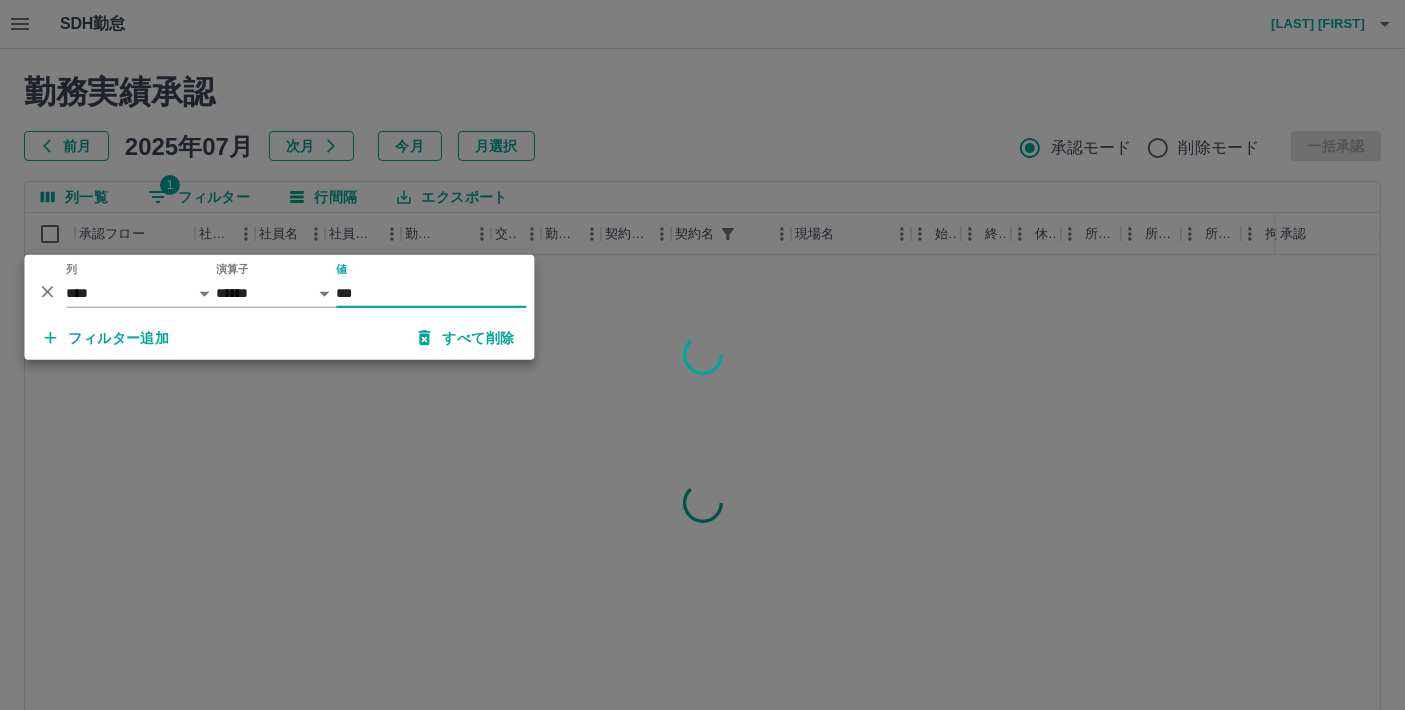 type on "***" 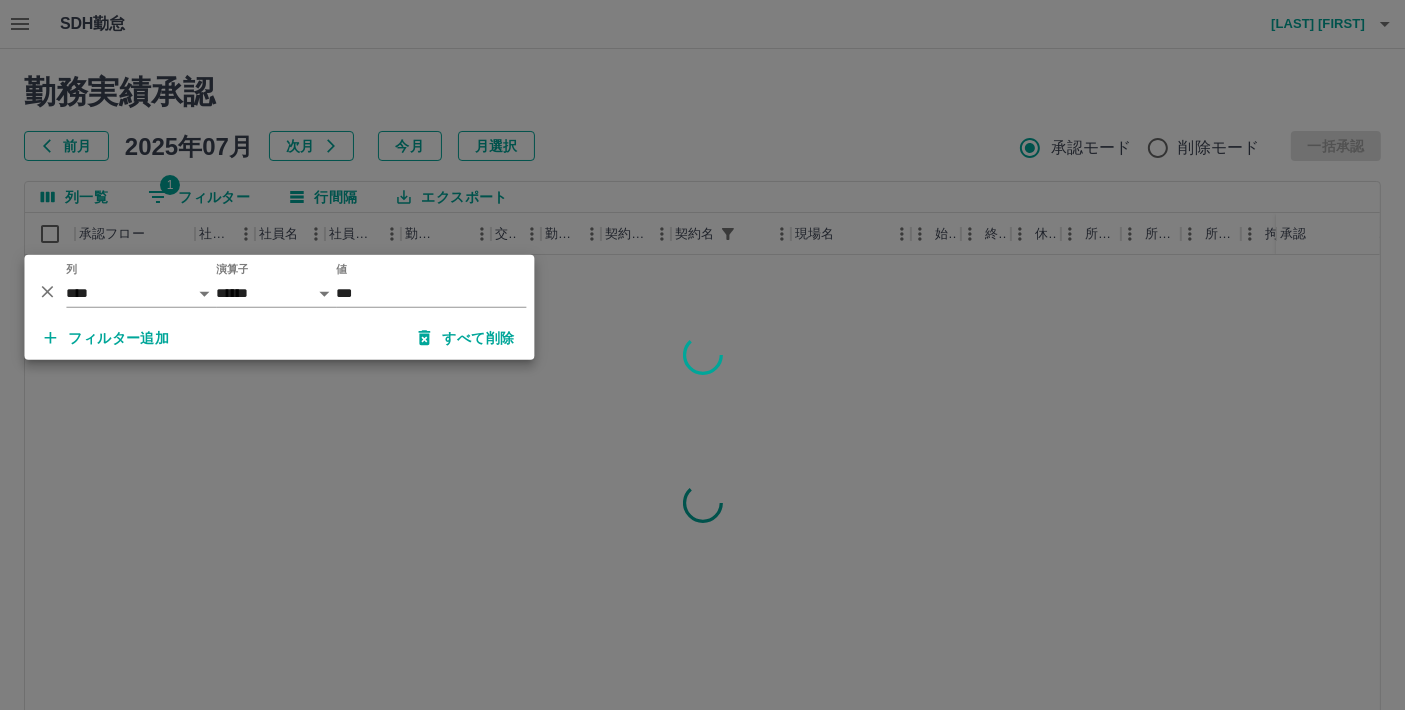 click at bounding box center [702, 355] 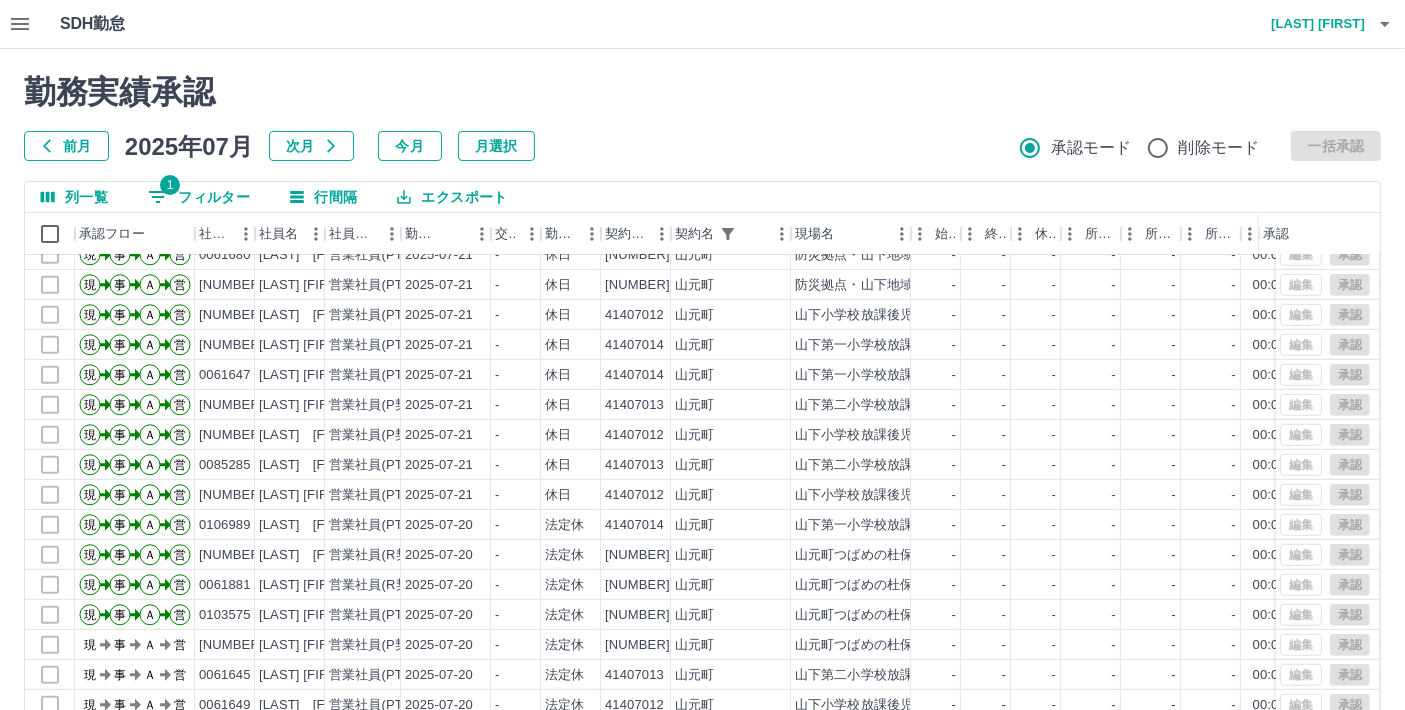 scroll, scrollTop: 16555, scrollLeft: 0, axis: vertical 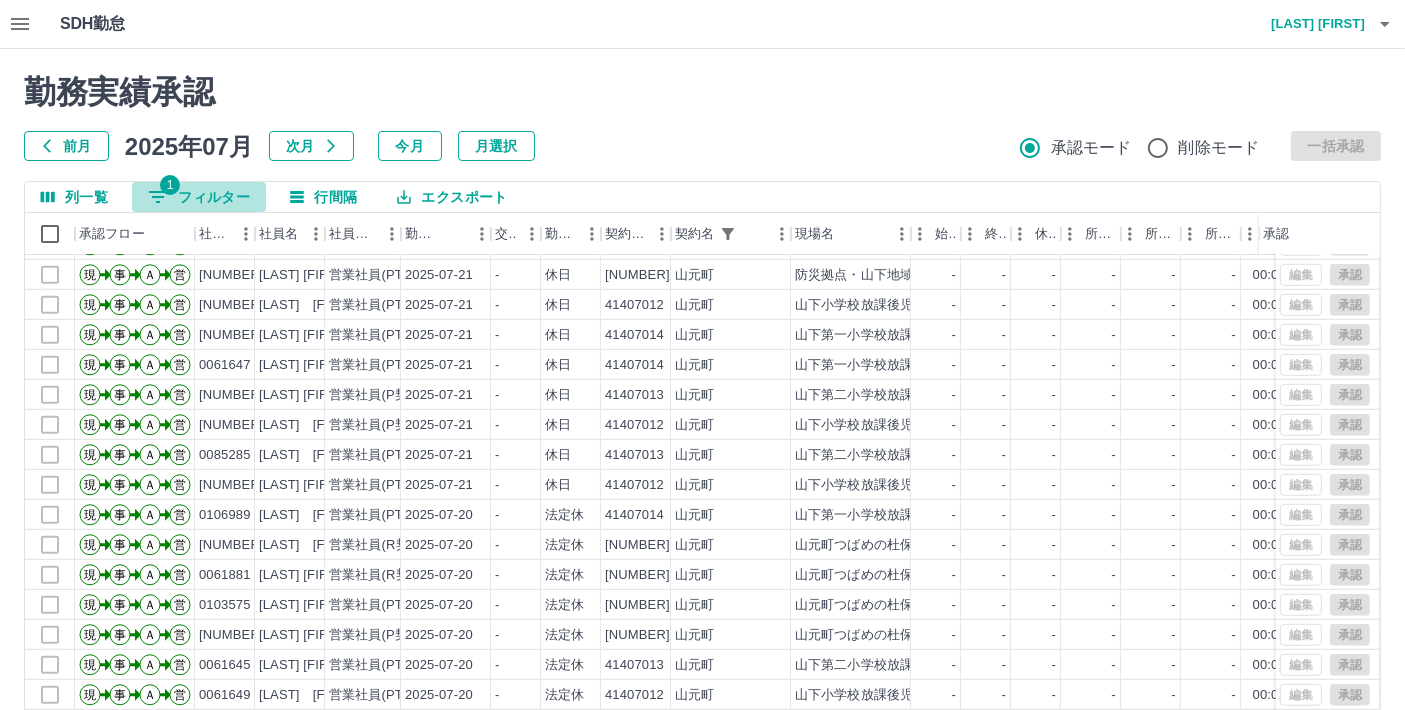 click on "1 フィルター" at bounding box center [199, 197] 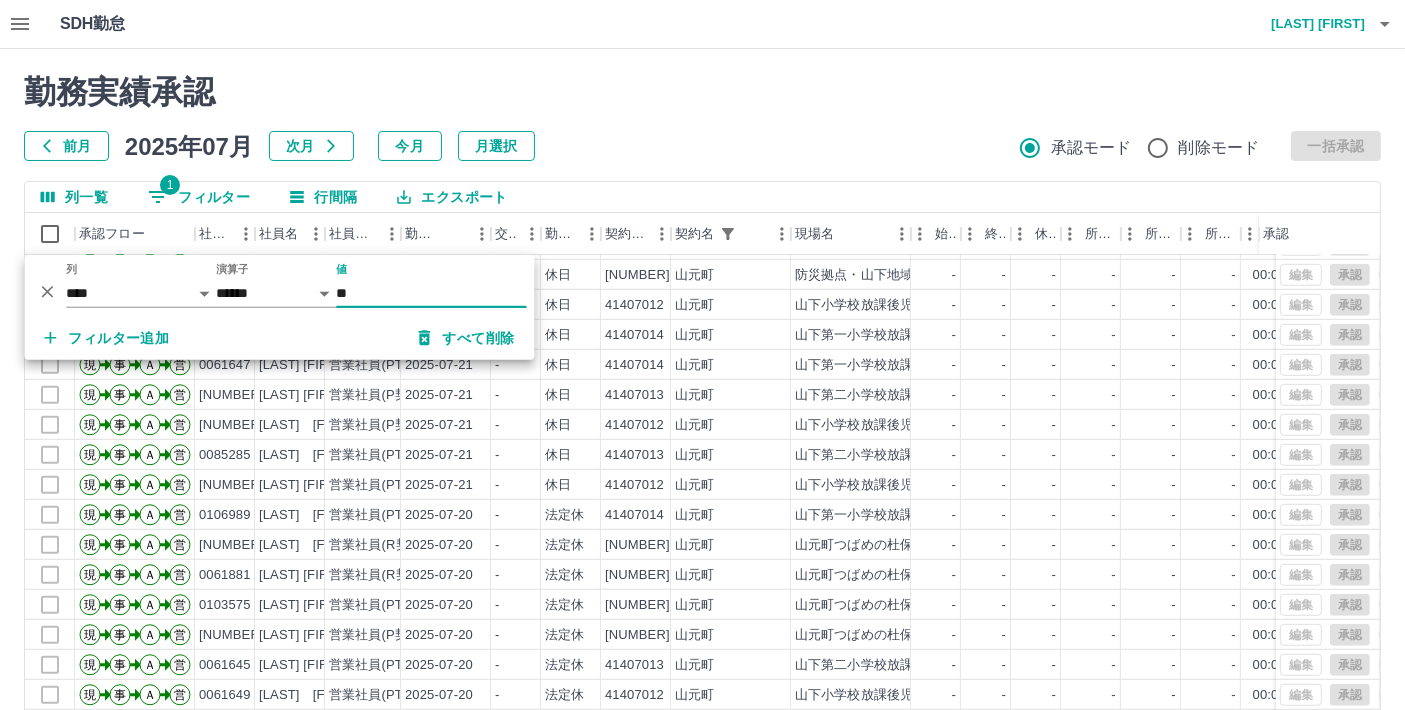 type on "*" 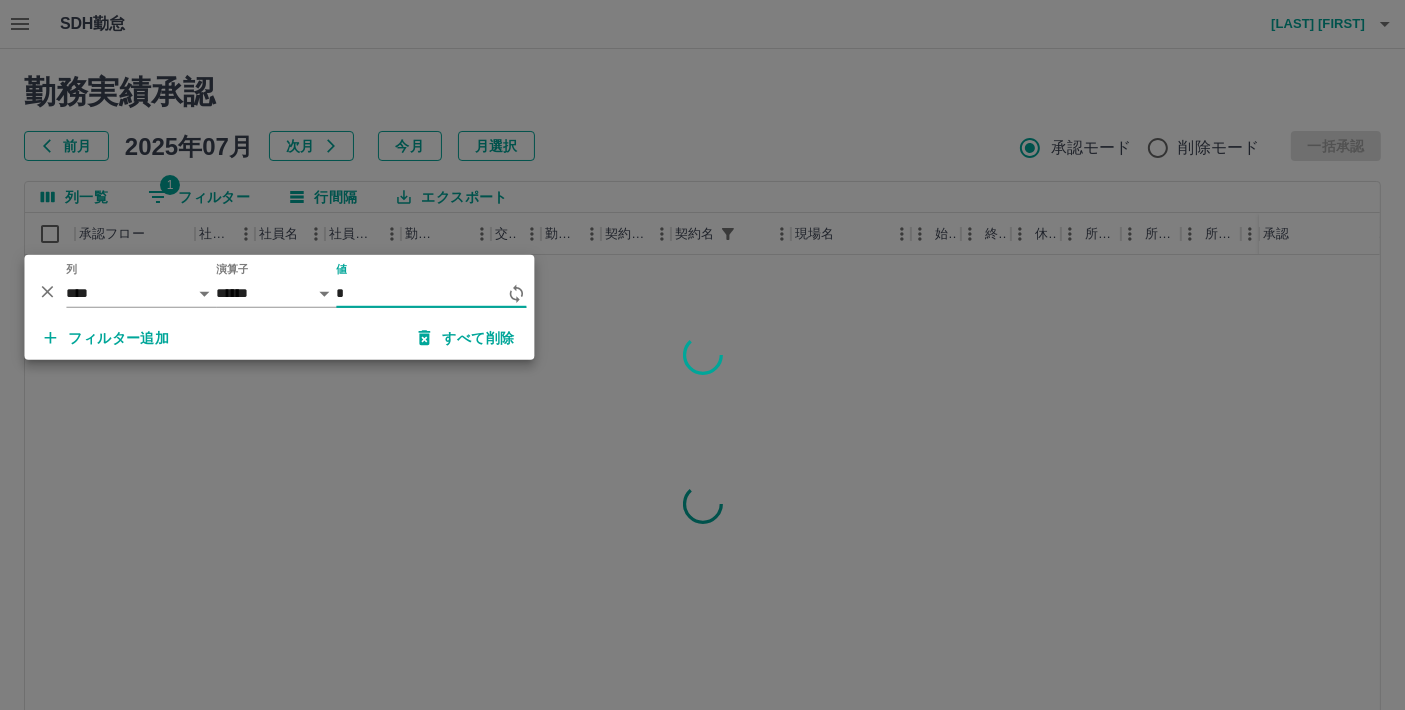 scroll, scrollTop: 0, scrollLeft: 0, axis: both 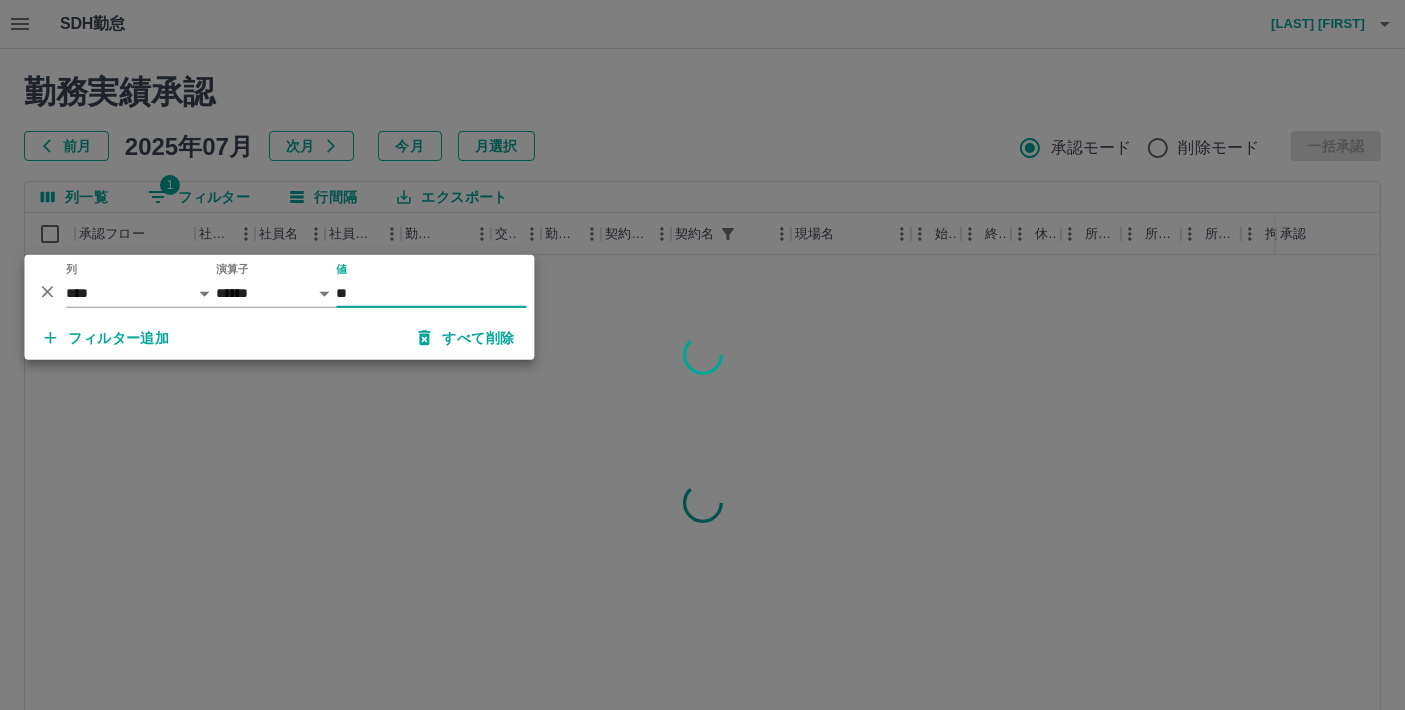 type on "**" 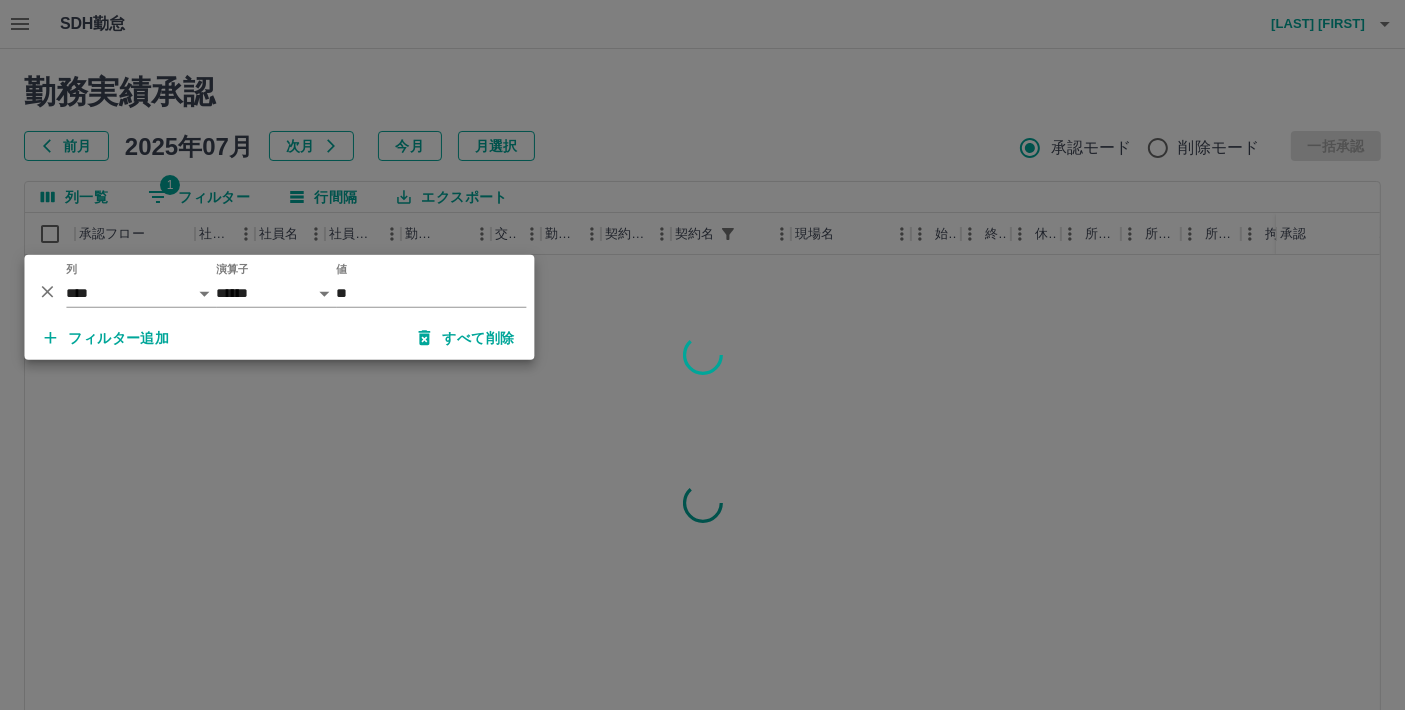 click at bounding box center (702, 355) 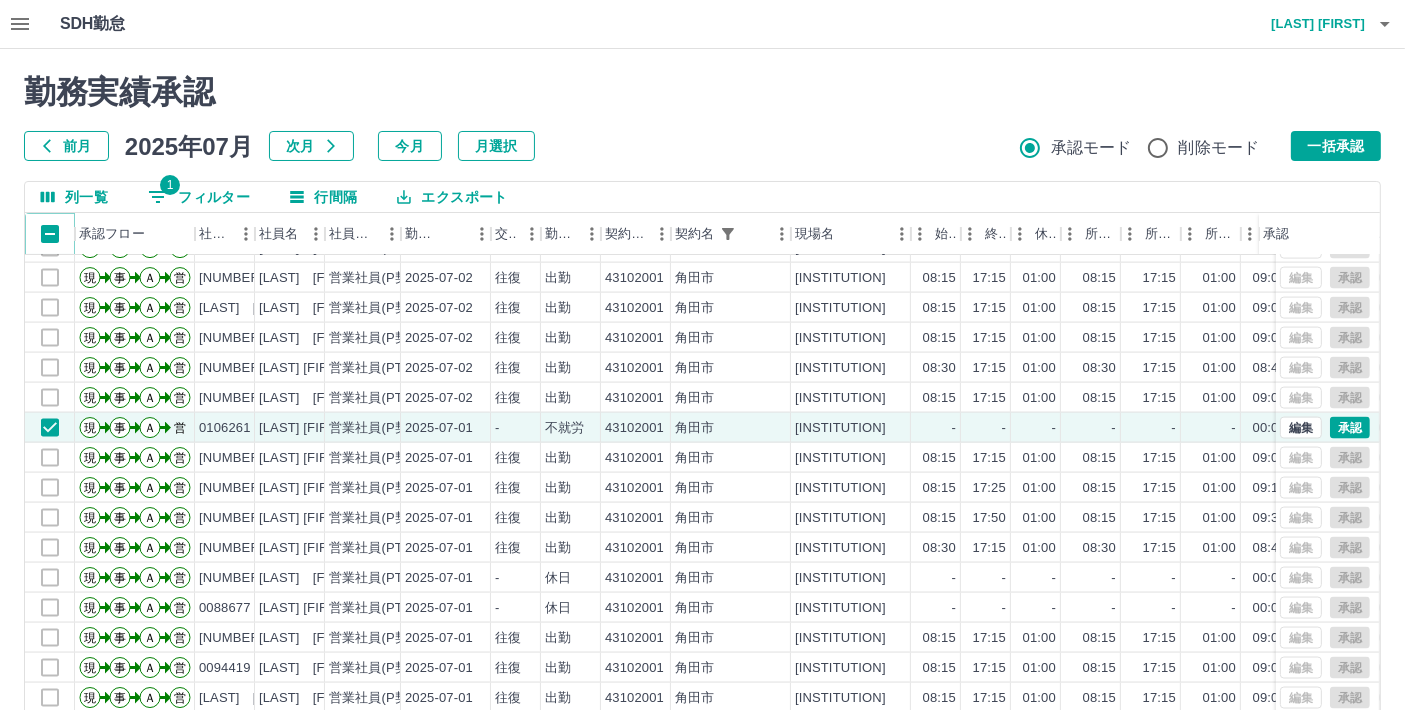 scroll, scrollTop: 10662, scrollLeft: 0, axis: vertical 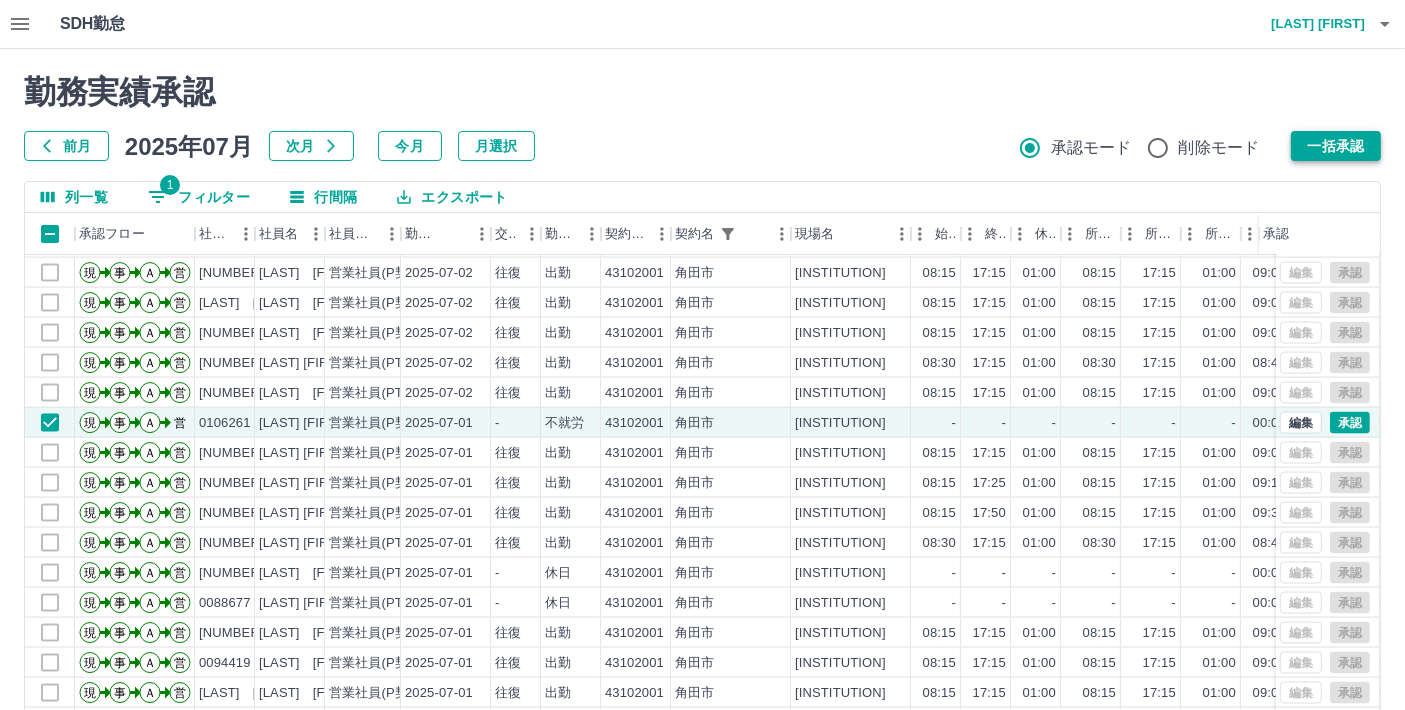 click on "一括承認" at bounding box center [1336, 146] 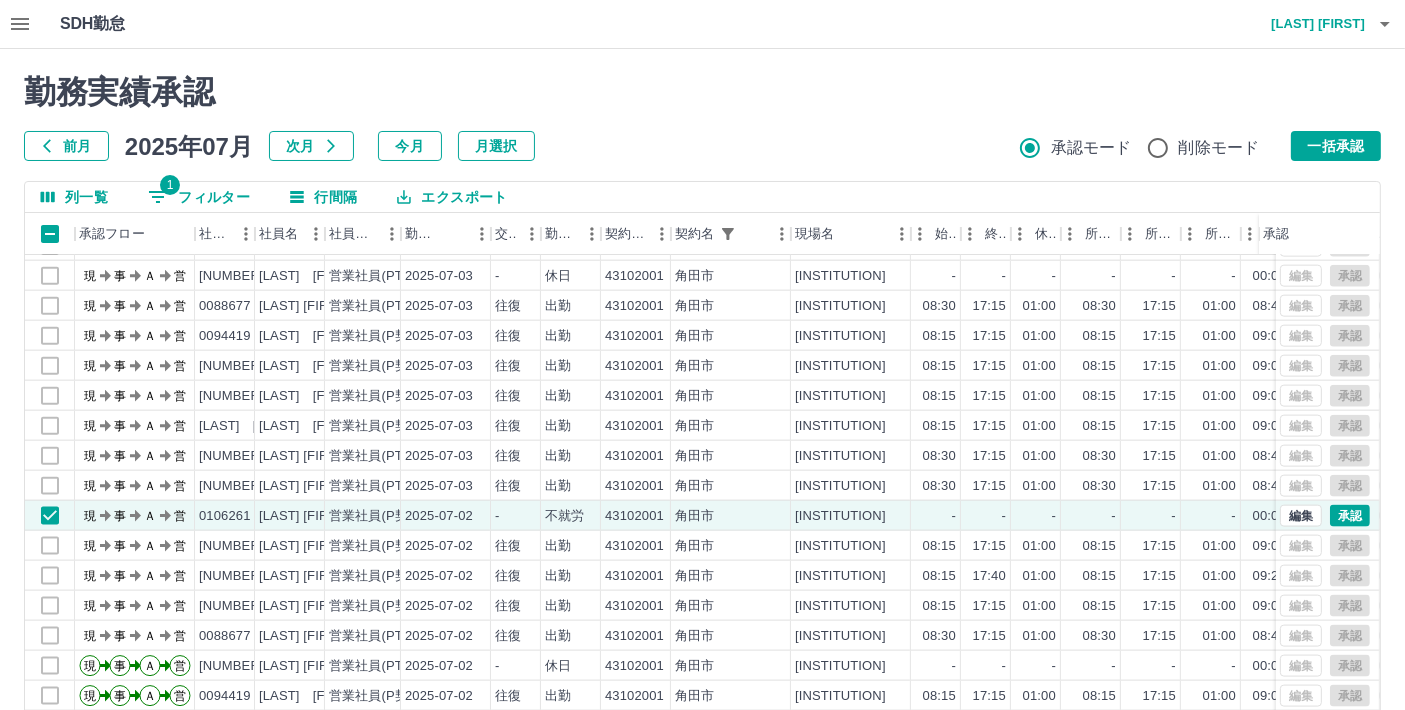 scroll, scrollTop: 10107, scrollLeft: 0, axis: vertical 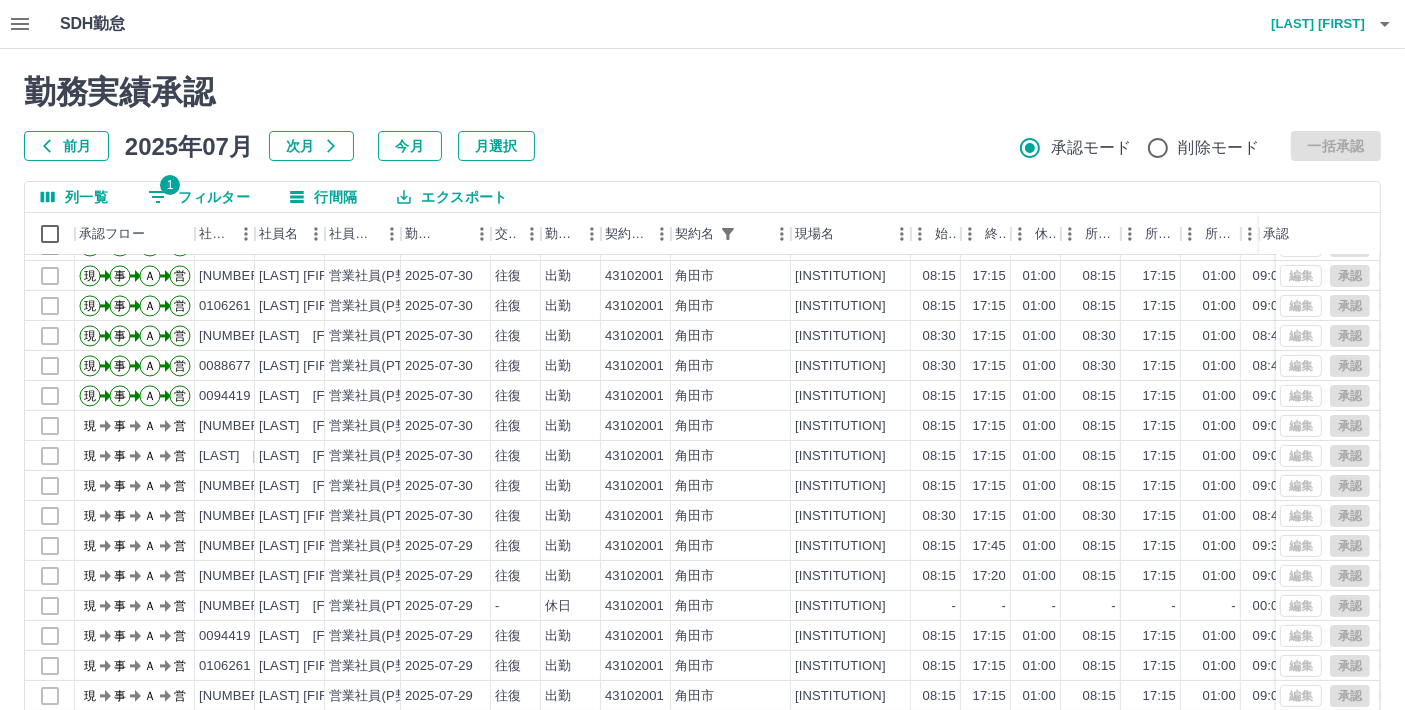 click on "1 フィルター" at bounding box center (199, 197) 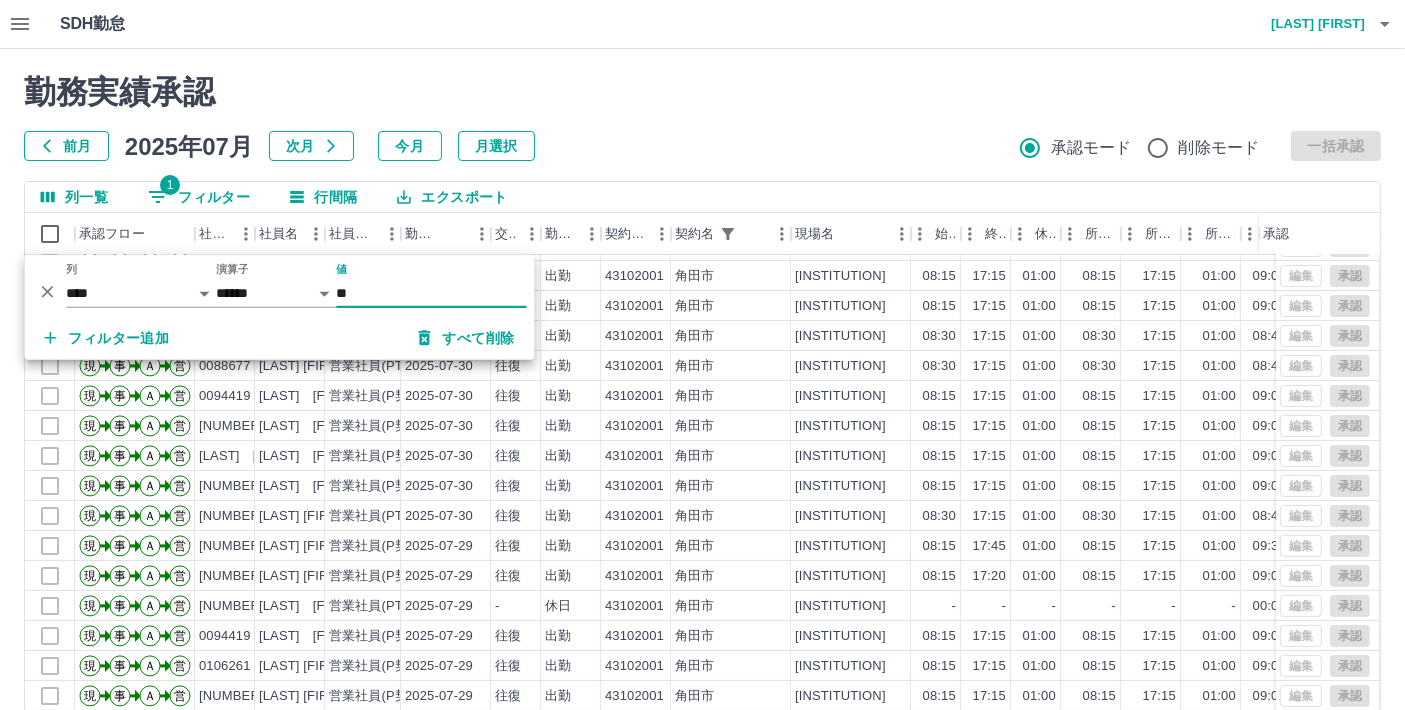 type on "*" 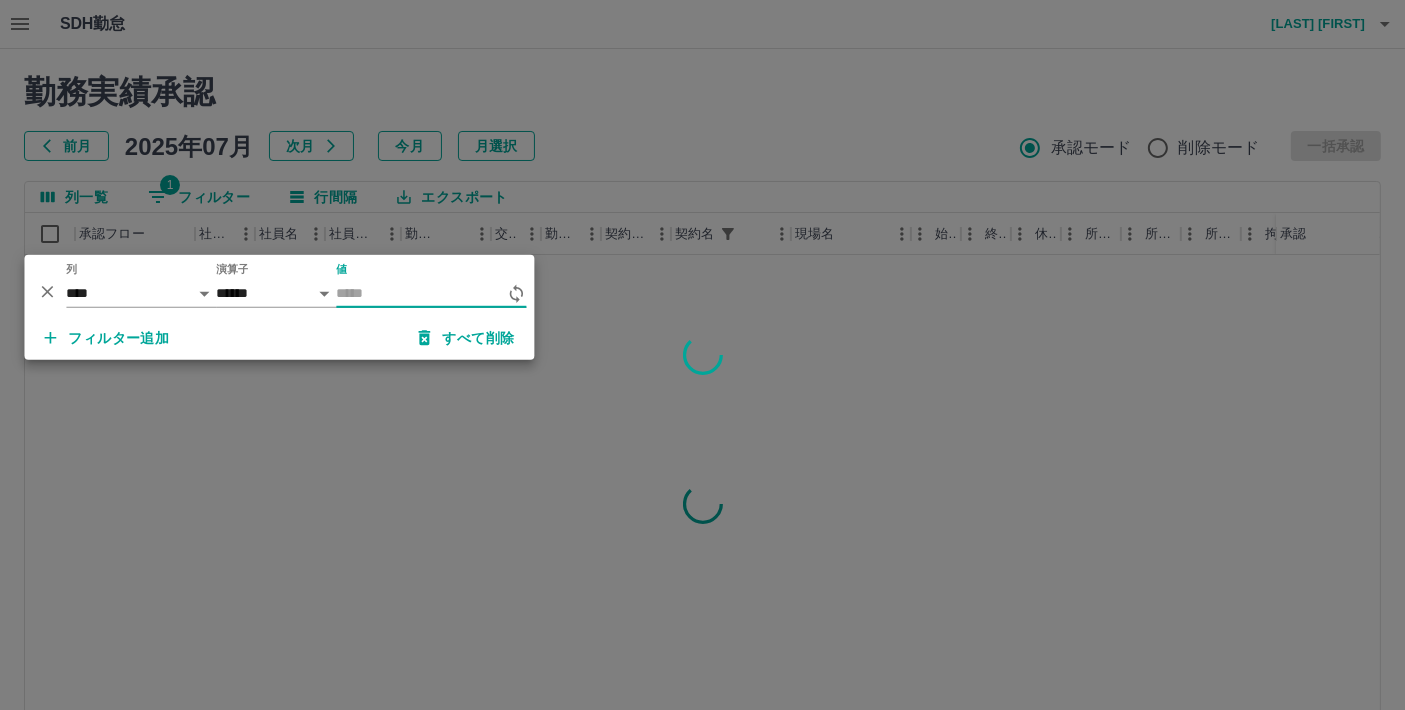 scroll, scrollTop: 0, scrollLeft: 0, axis: both 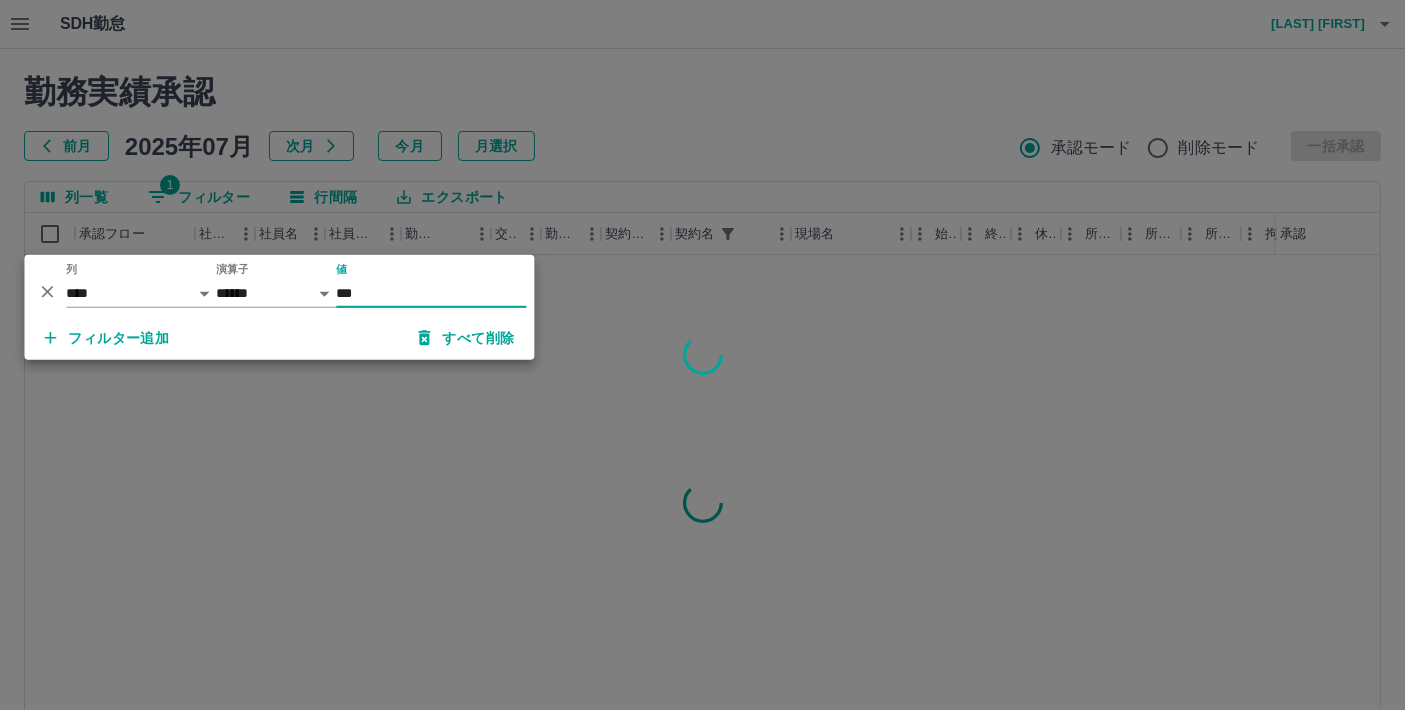 type on "***" 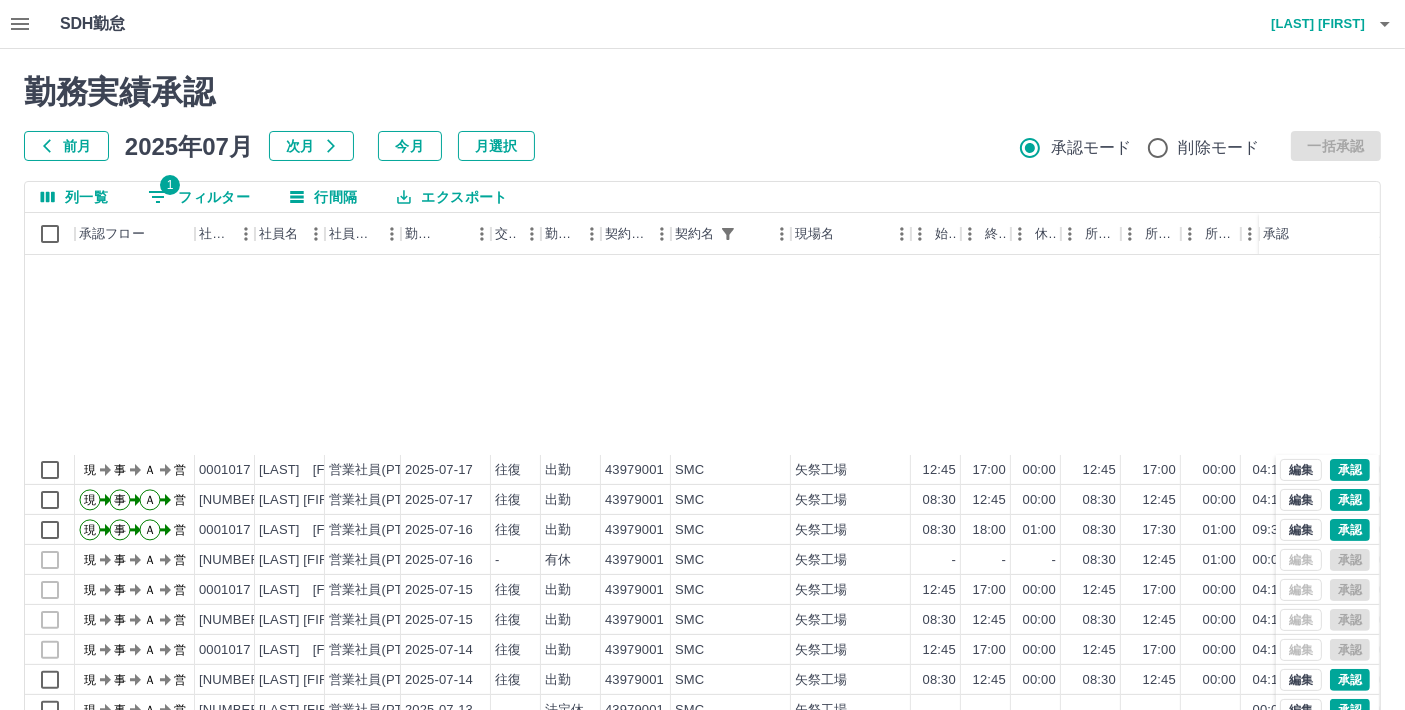 scroll, scrollTop: 888, scrollLeft: 0, axis: vertical 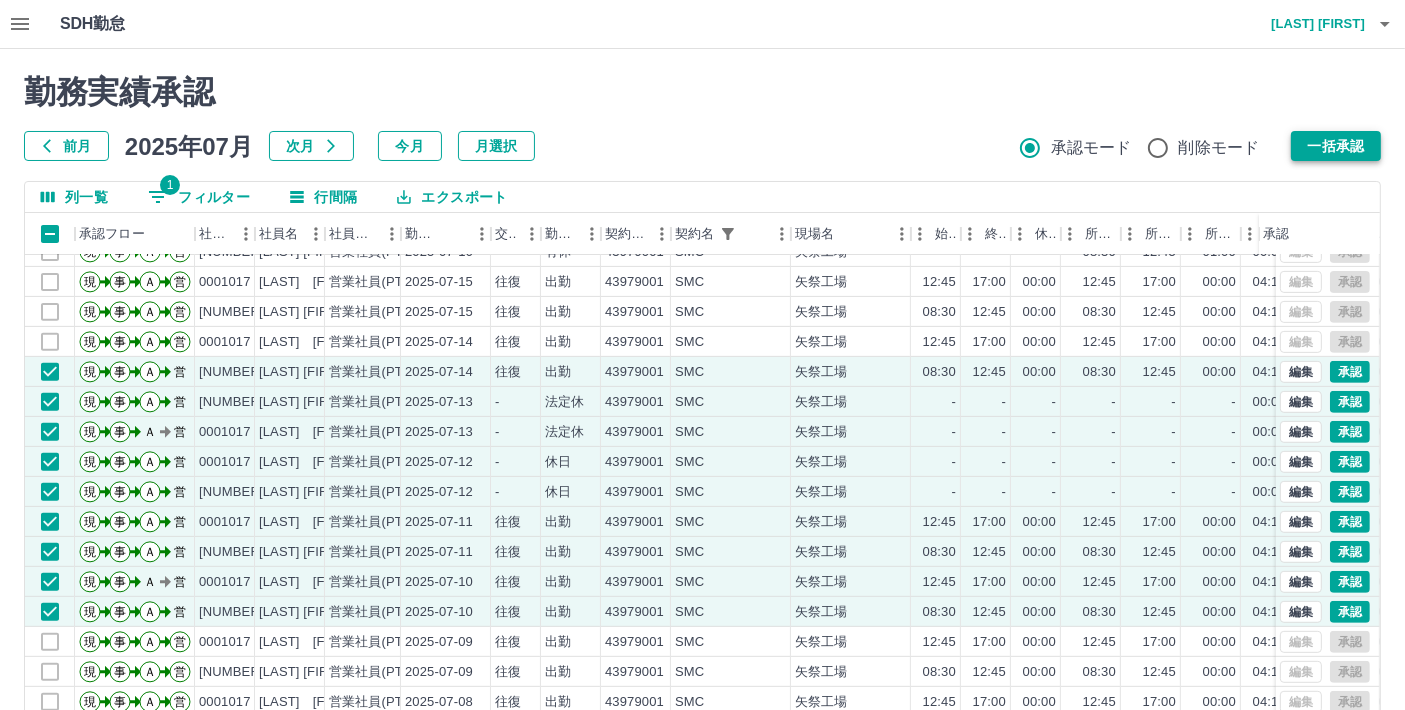 click on "一括承認" at bounding box center (1336, 146) 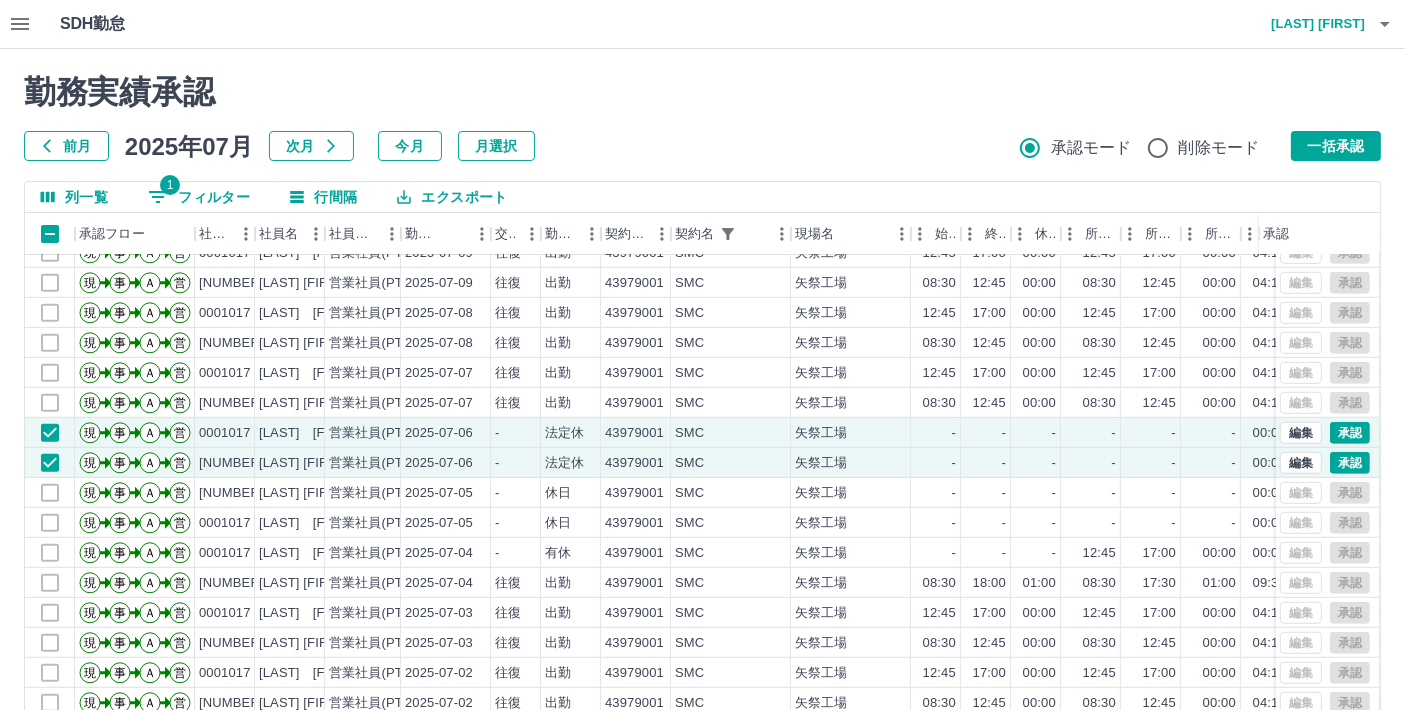 scroll, scrollTop: 1302, scrollLeft: 0, axis: vertical 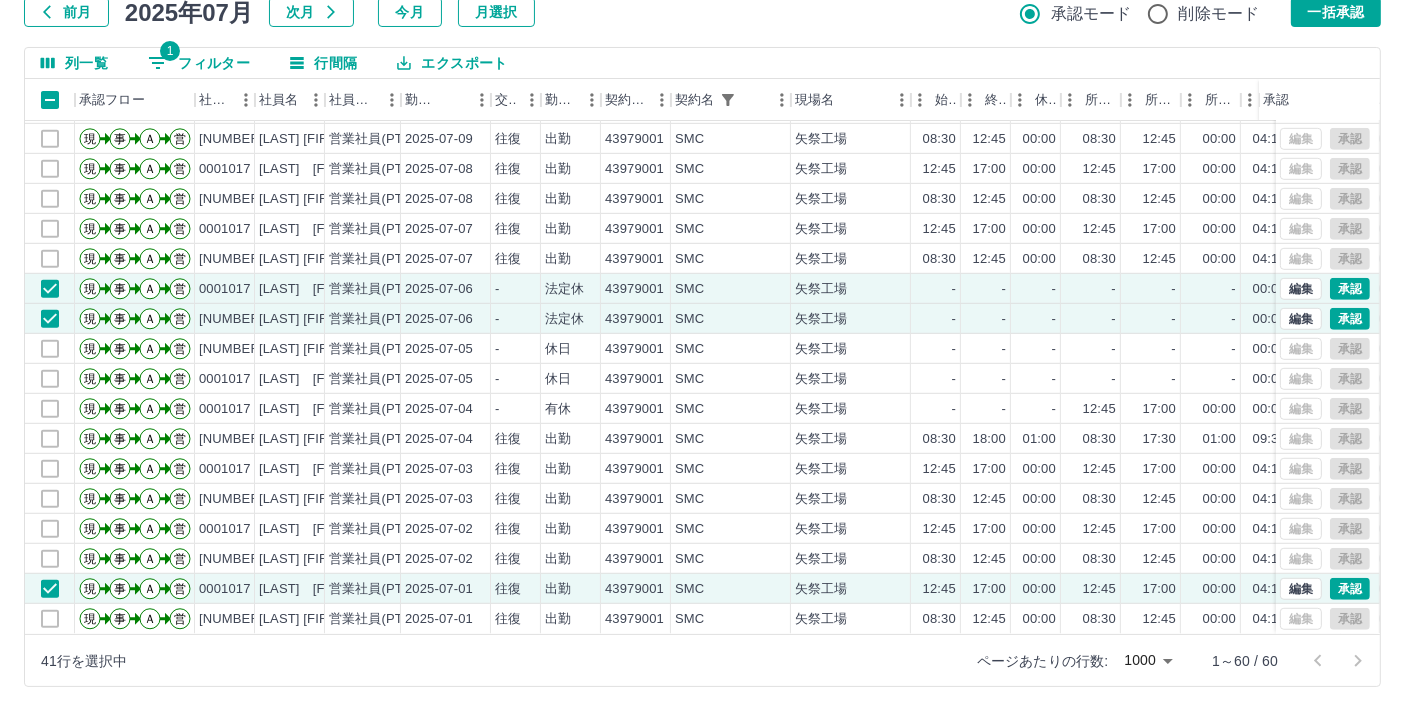 click on "1 フィルター" at bounding box center (199, 63) 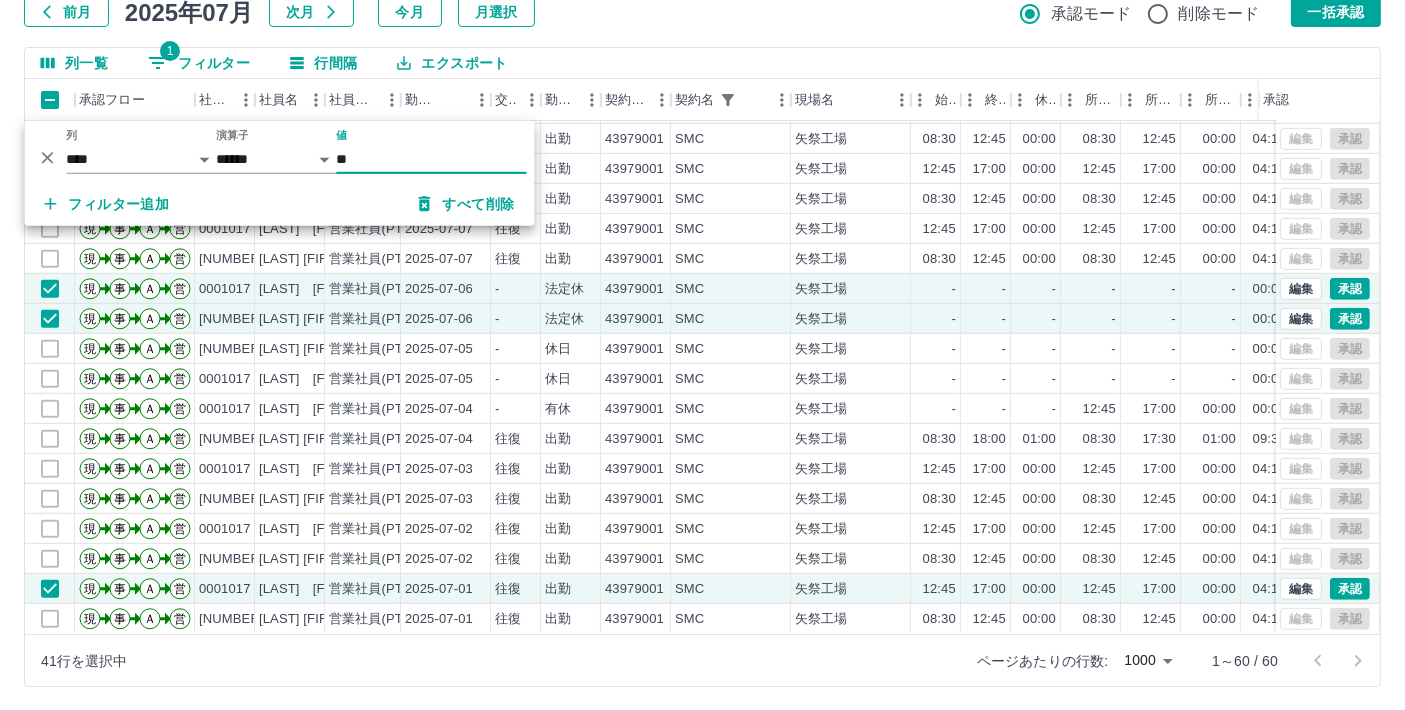 type on "*" 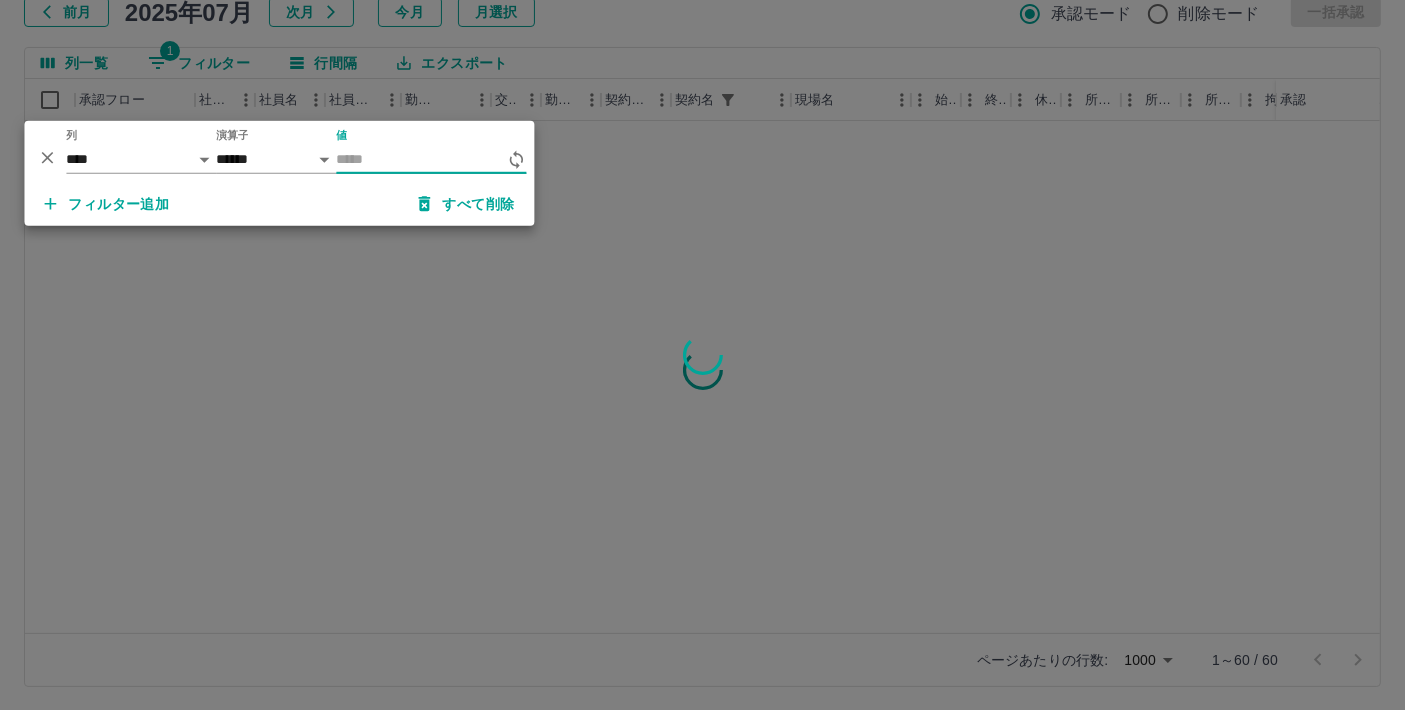 scroll, scrollTop: 0, scrollLeft: 0, axis: both 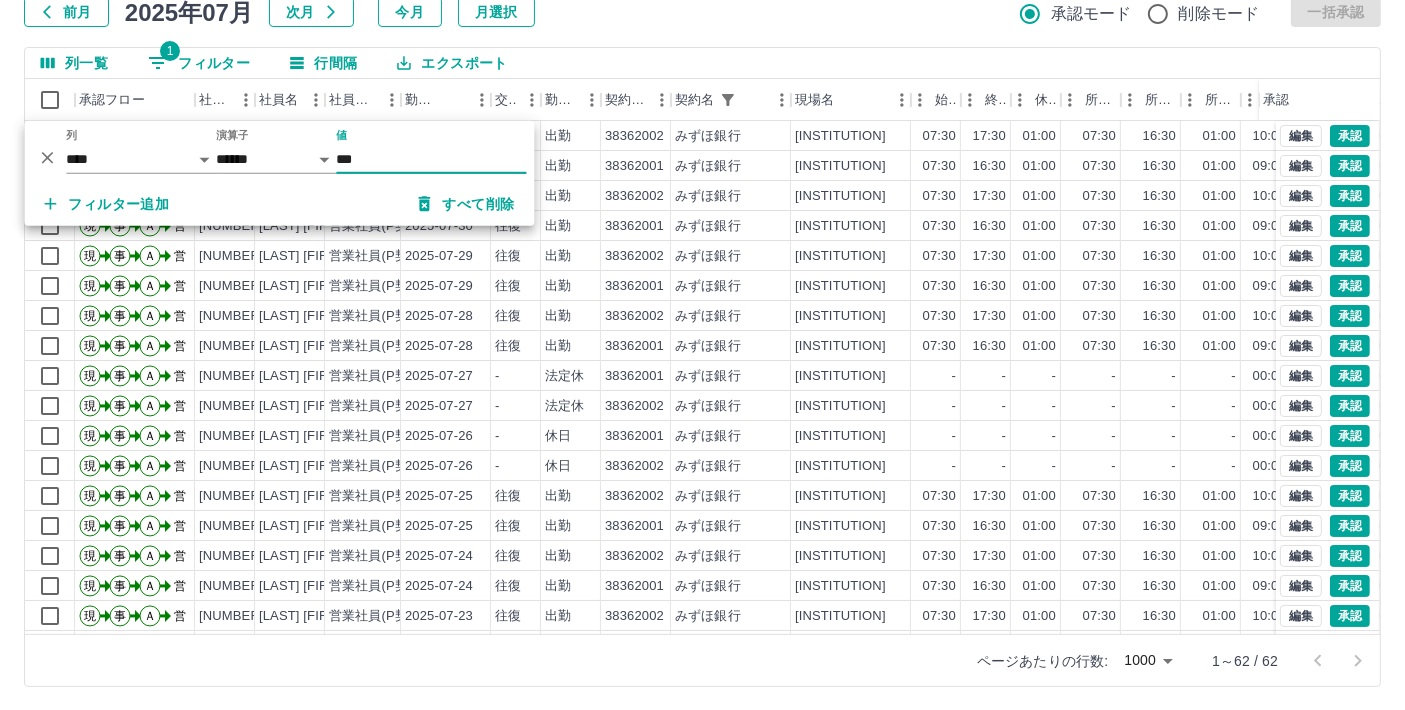 type on "***" 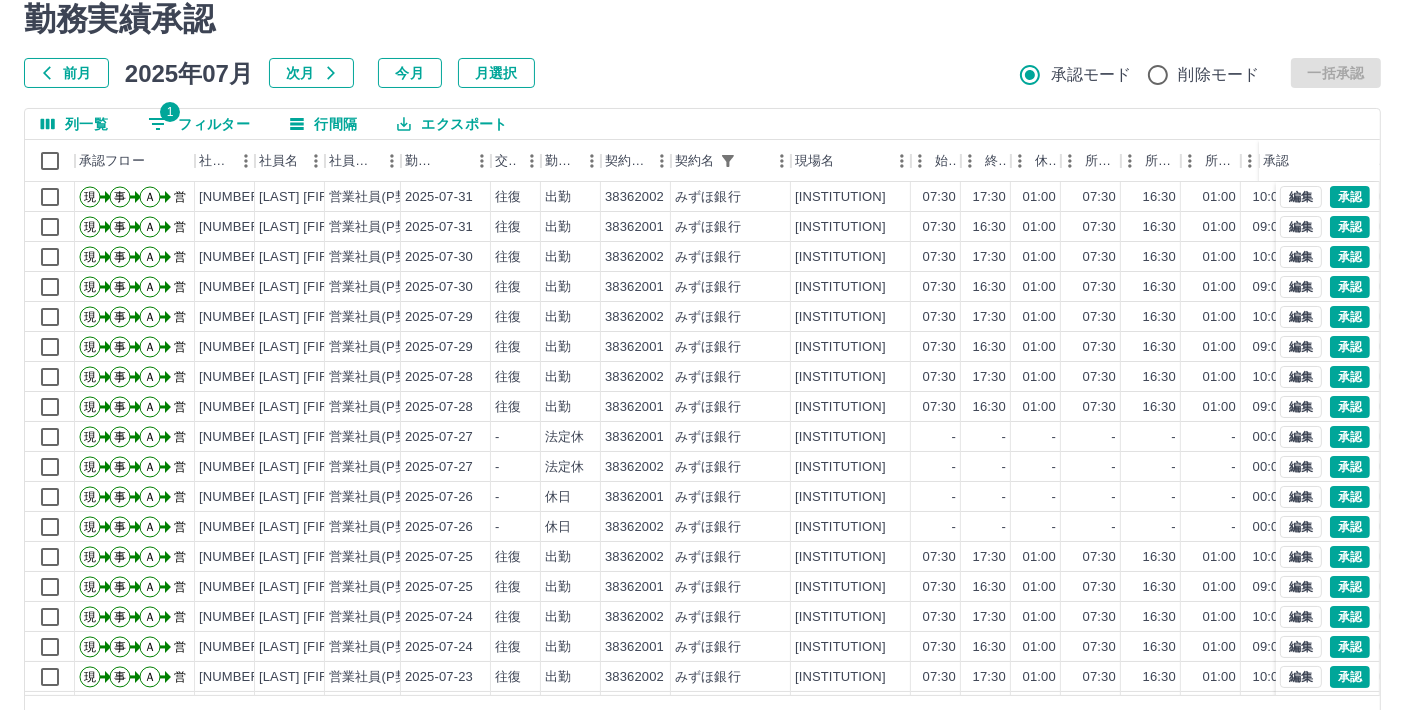 scroll, scrollTop: 134, scrollLeft: 0, axis: vertical 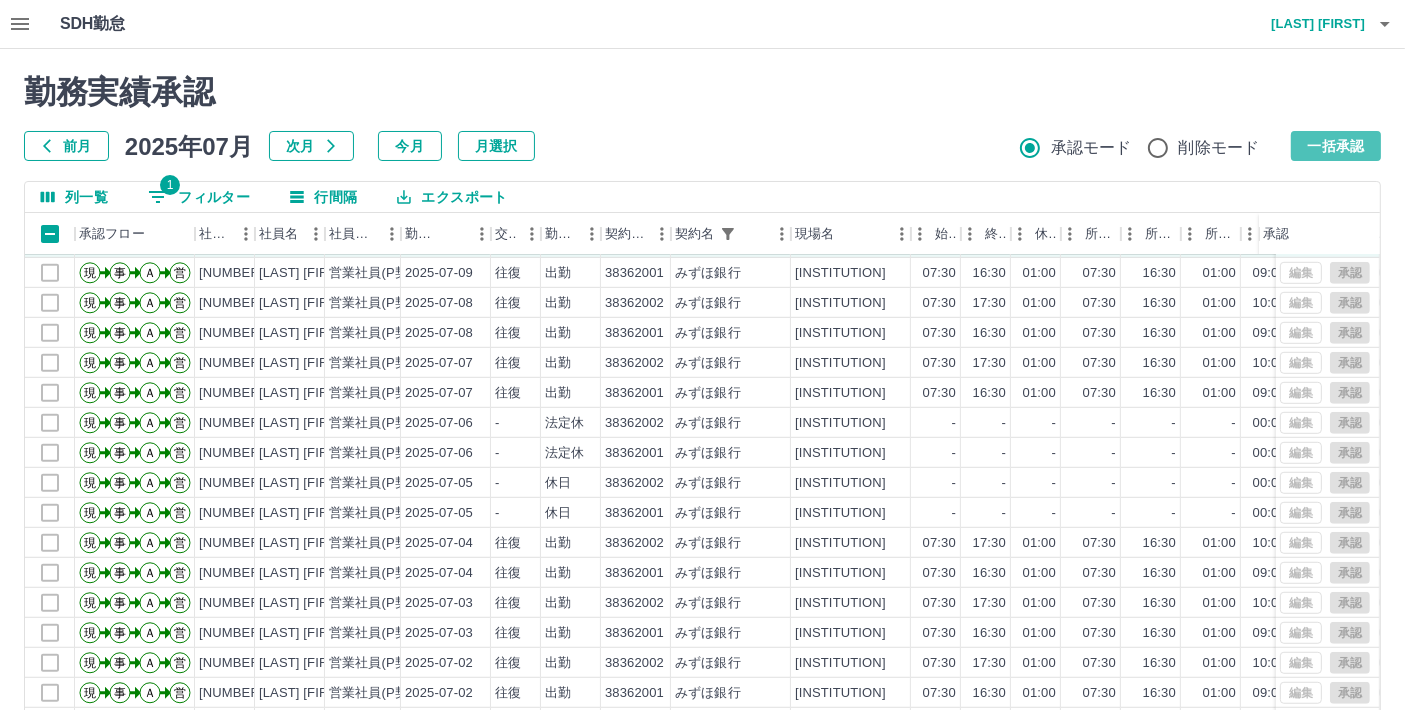 drag, startPoint x: 1320, startPoint y: 152, endPoint x: 618, endPoint y: 153, distance: 702.00073 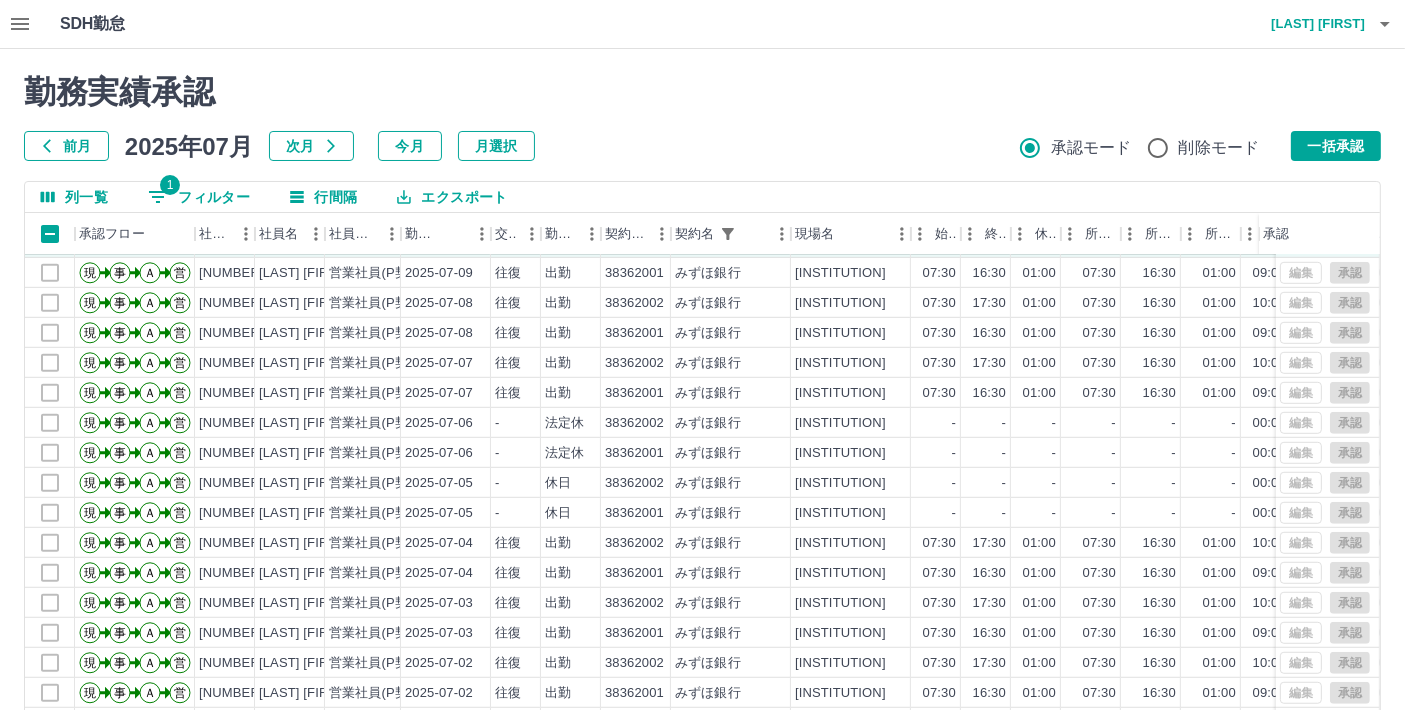 click on "1 フィルター" at bounding box center [199, 197] 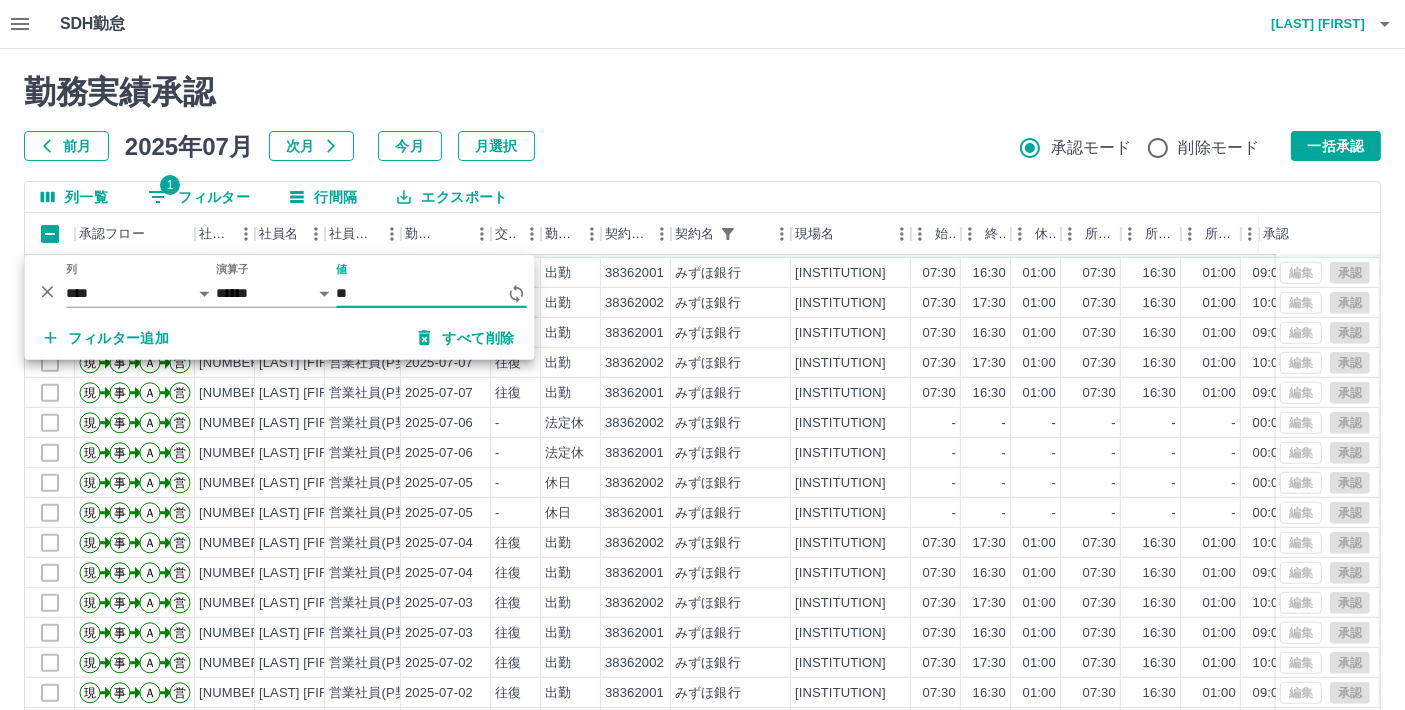 type on "*" 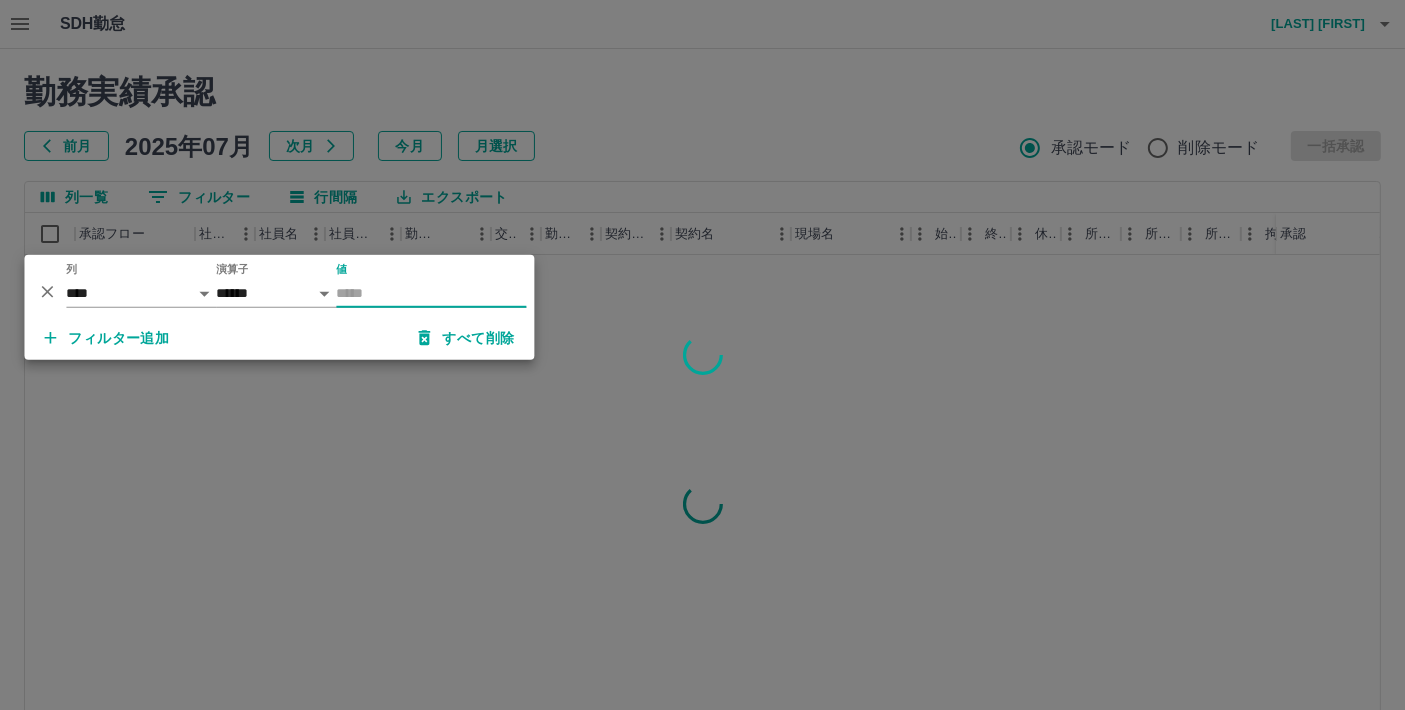 scroll, scrollTop: 0, scrollLeft: 0, axis: both 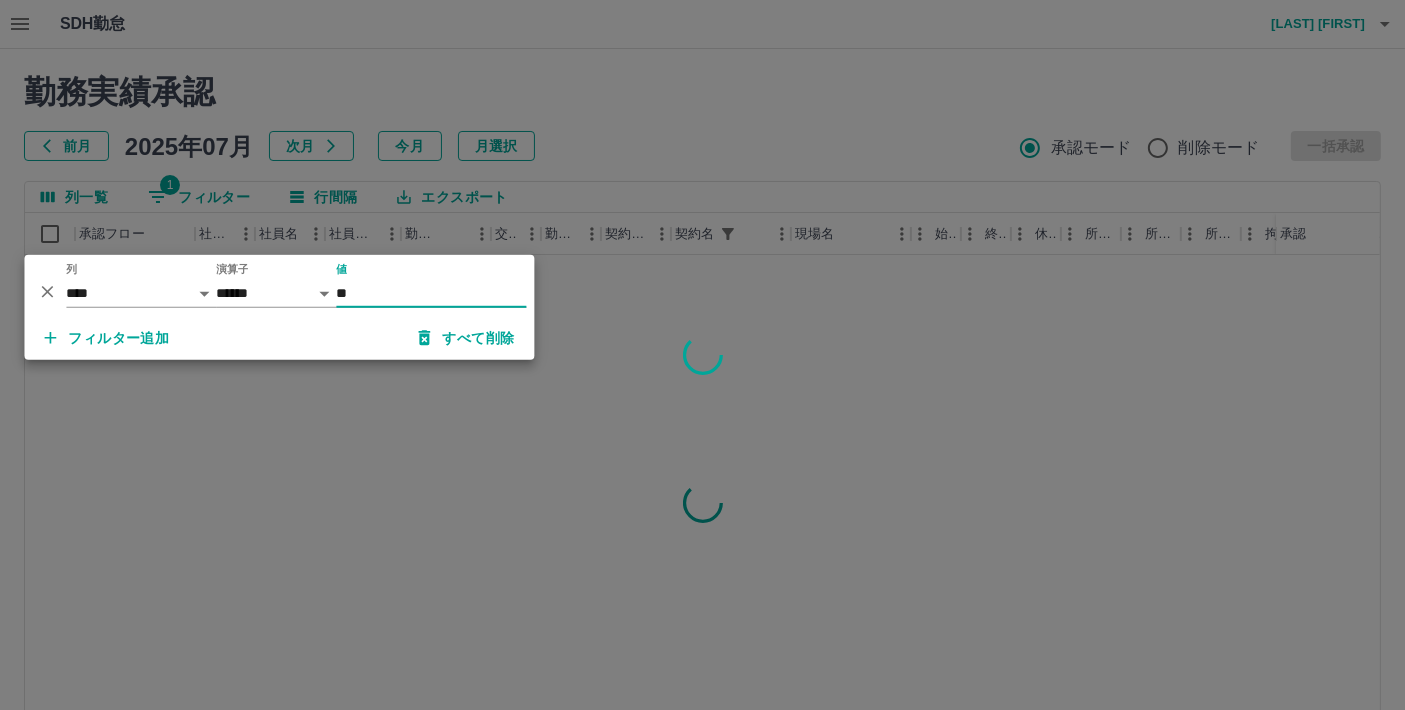 type on "**" 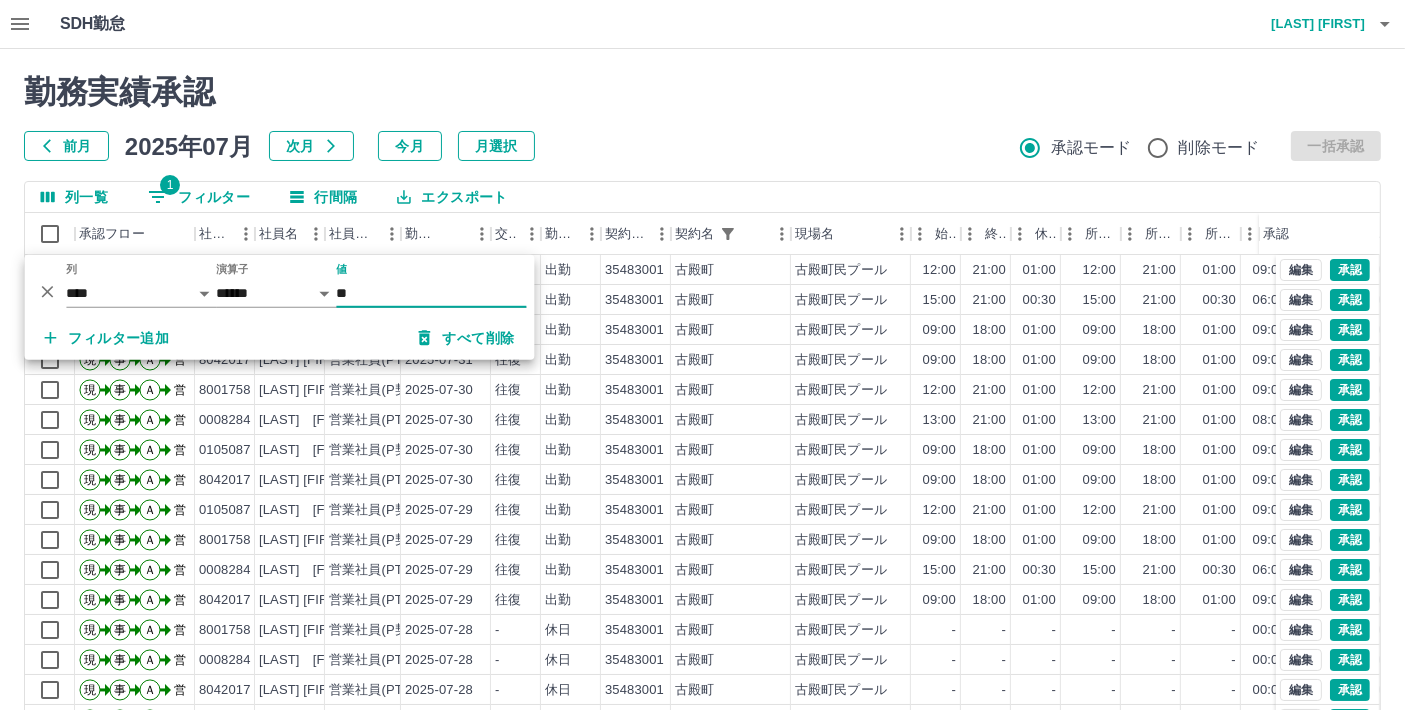 click on "勤務実績承認" at bounding box center [702, 92] 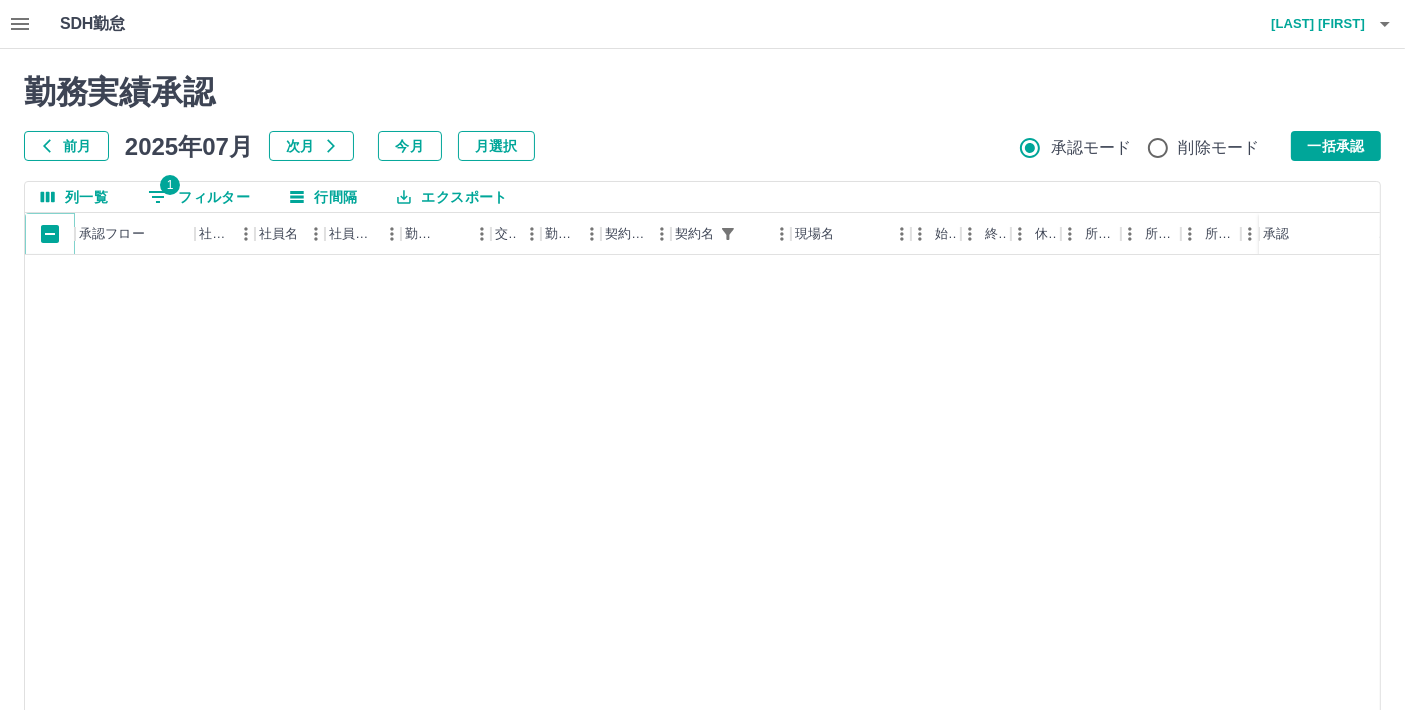 scroll, scrollTop: 555, scrollLeft: 0, axis: vertical 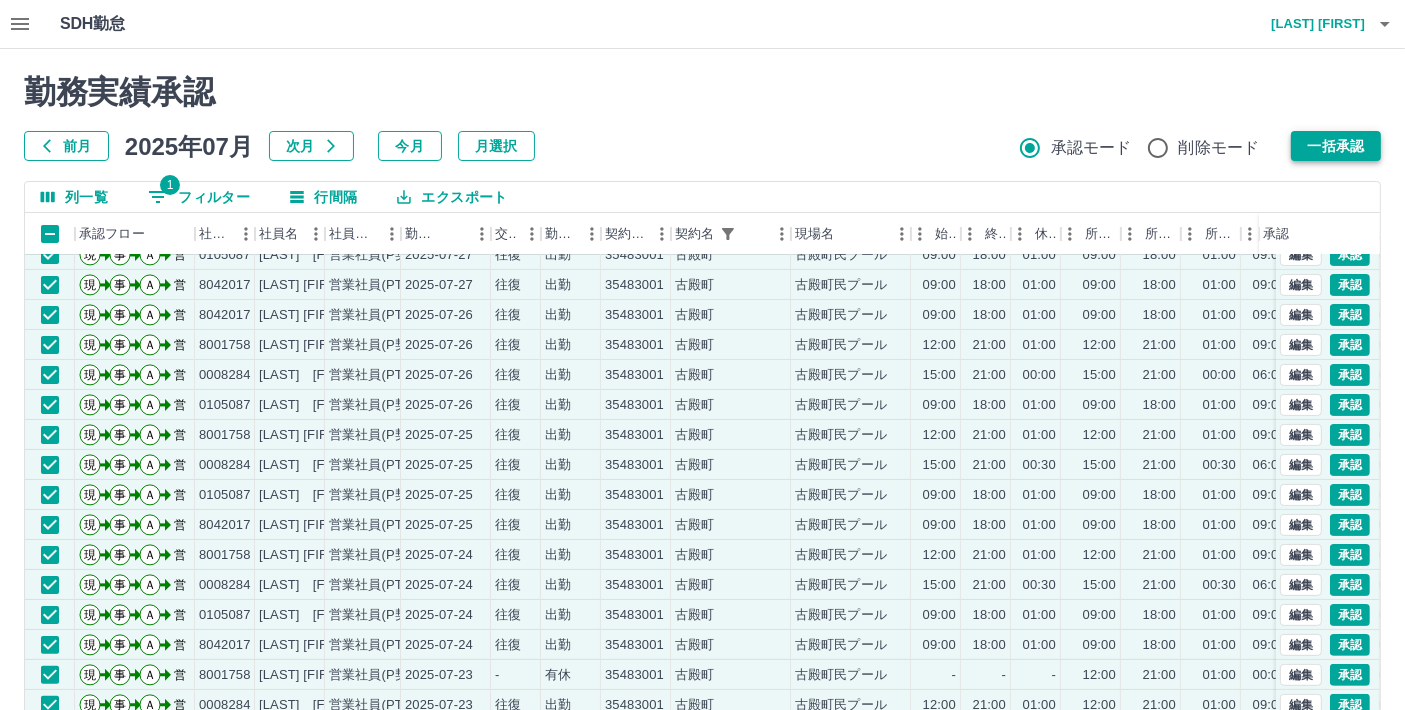 click on "一括承認" at bounding box center (1336, 146) 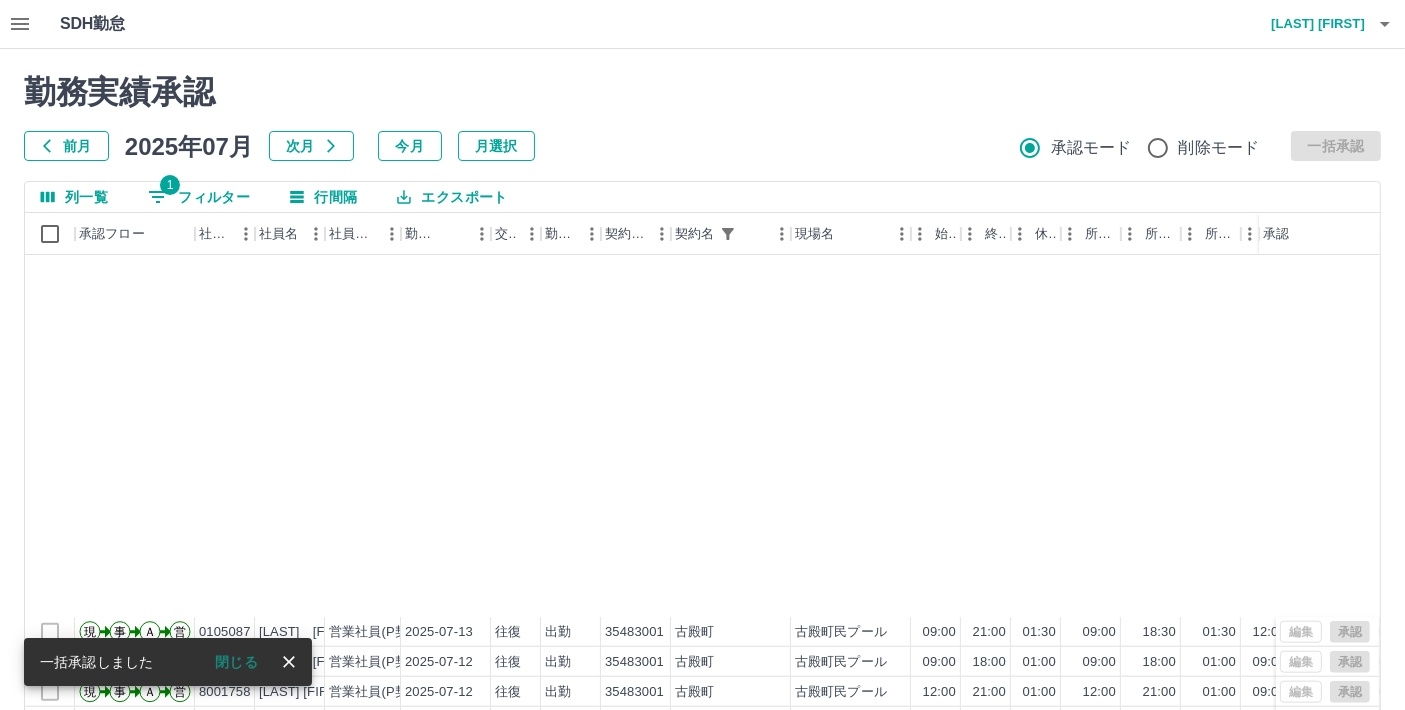 scroll, scrollTop: 2333, scrollLeft: 0, axis: vertical 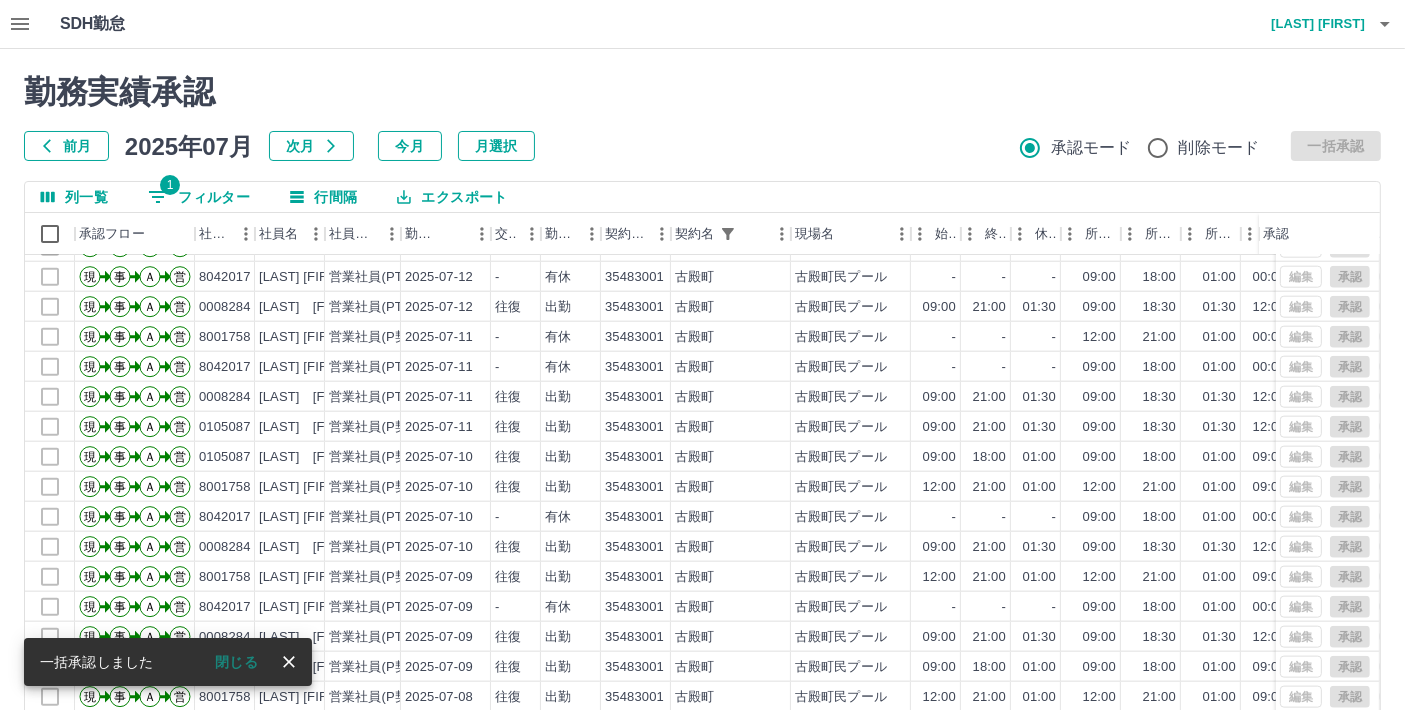 click on "閉じる" at bounding box center [236, 662] 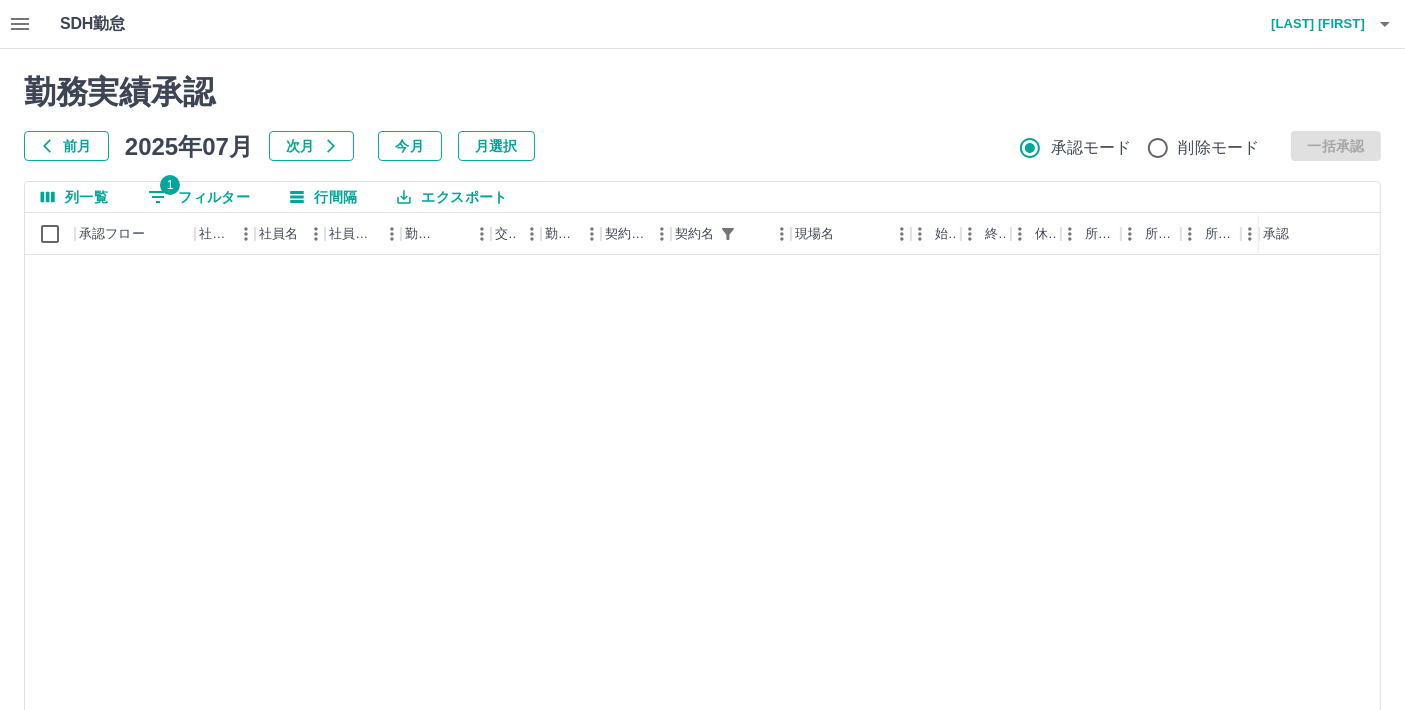 scroll, scrollTop: 2888, scrollLeft: 0, axis: vertical 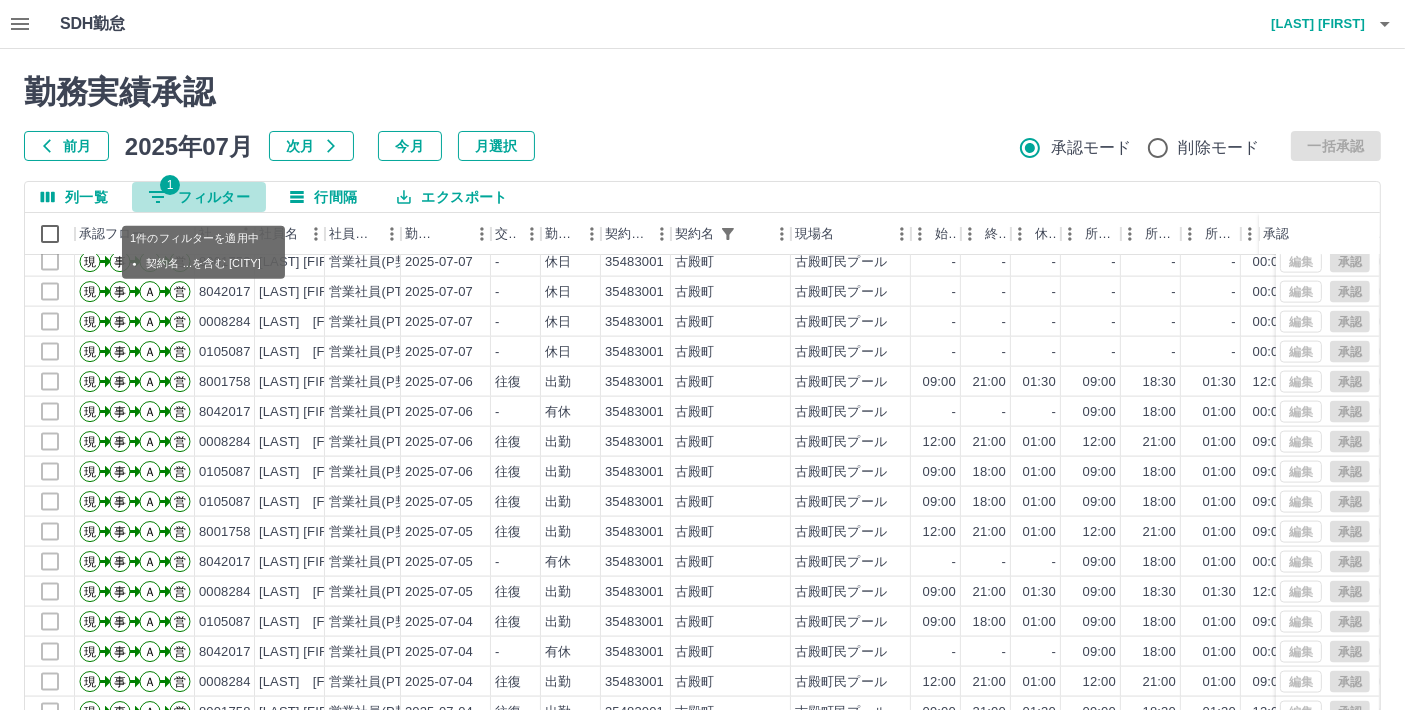click on "1 フィルター" at bounding box center [199, 197] 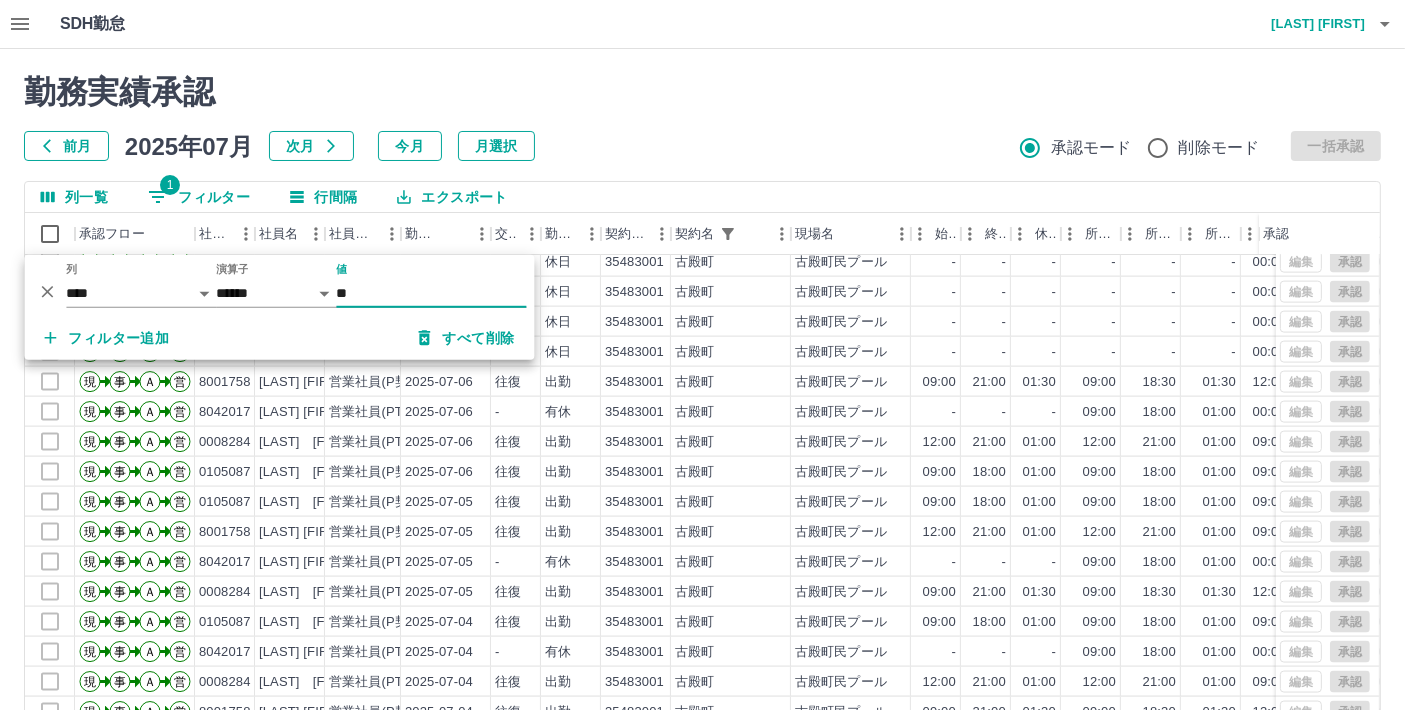 type on "*" 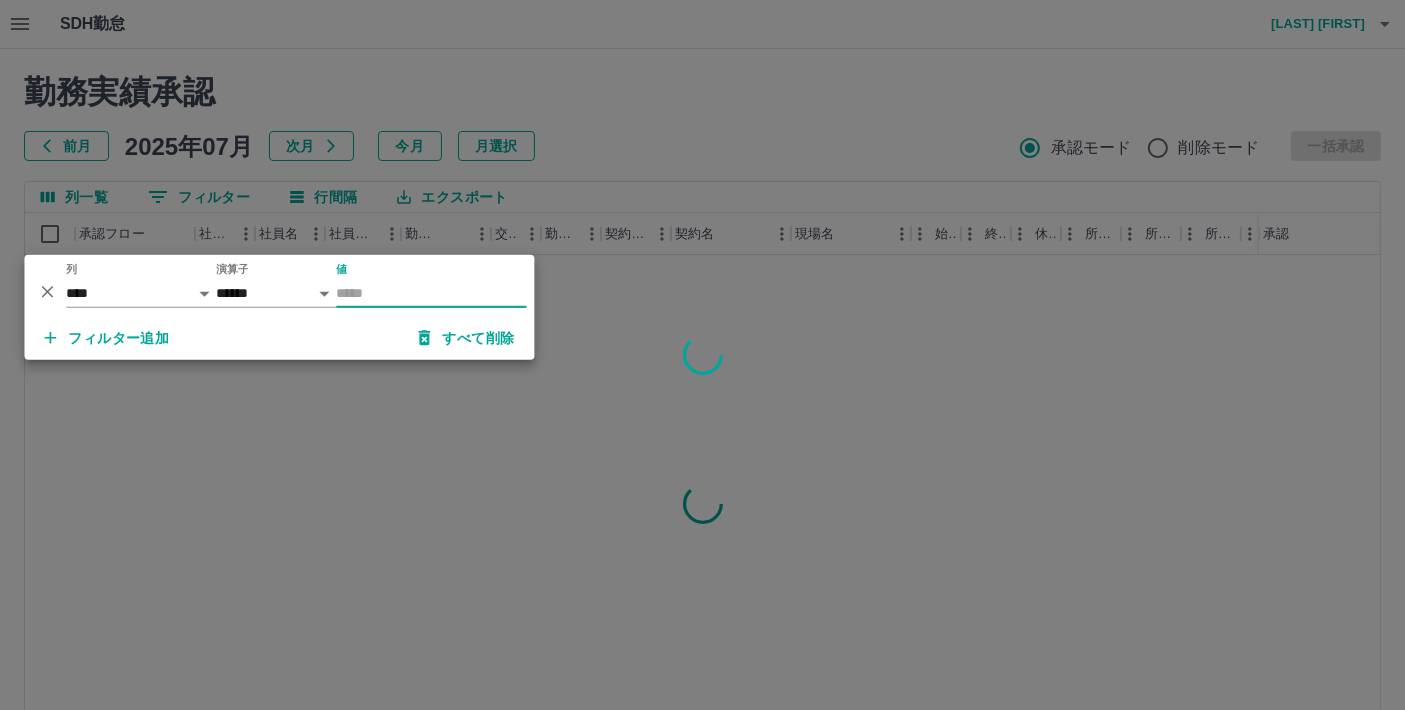 scroll, scrollTop: 0, scrollLeft: 0, axis: both 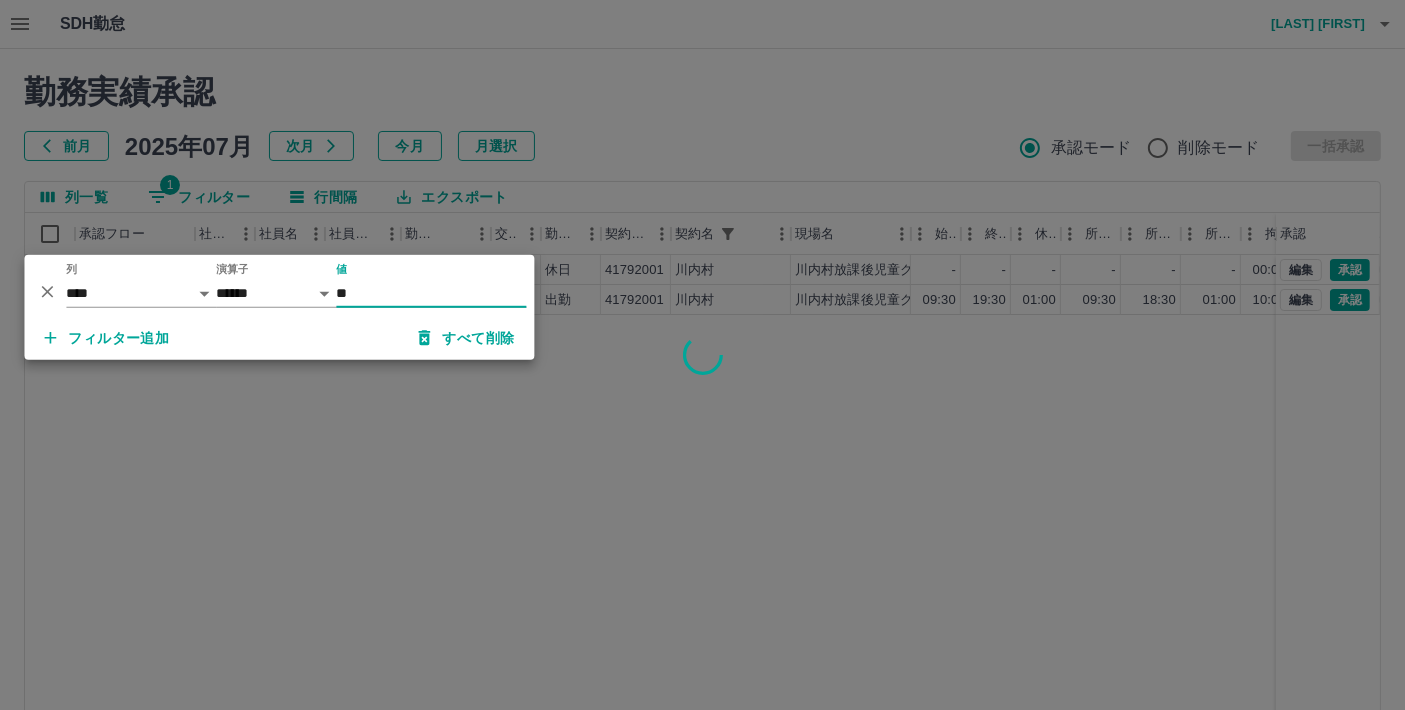 type on "**" 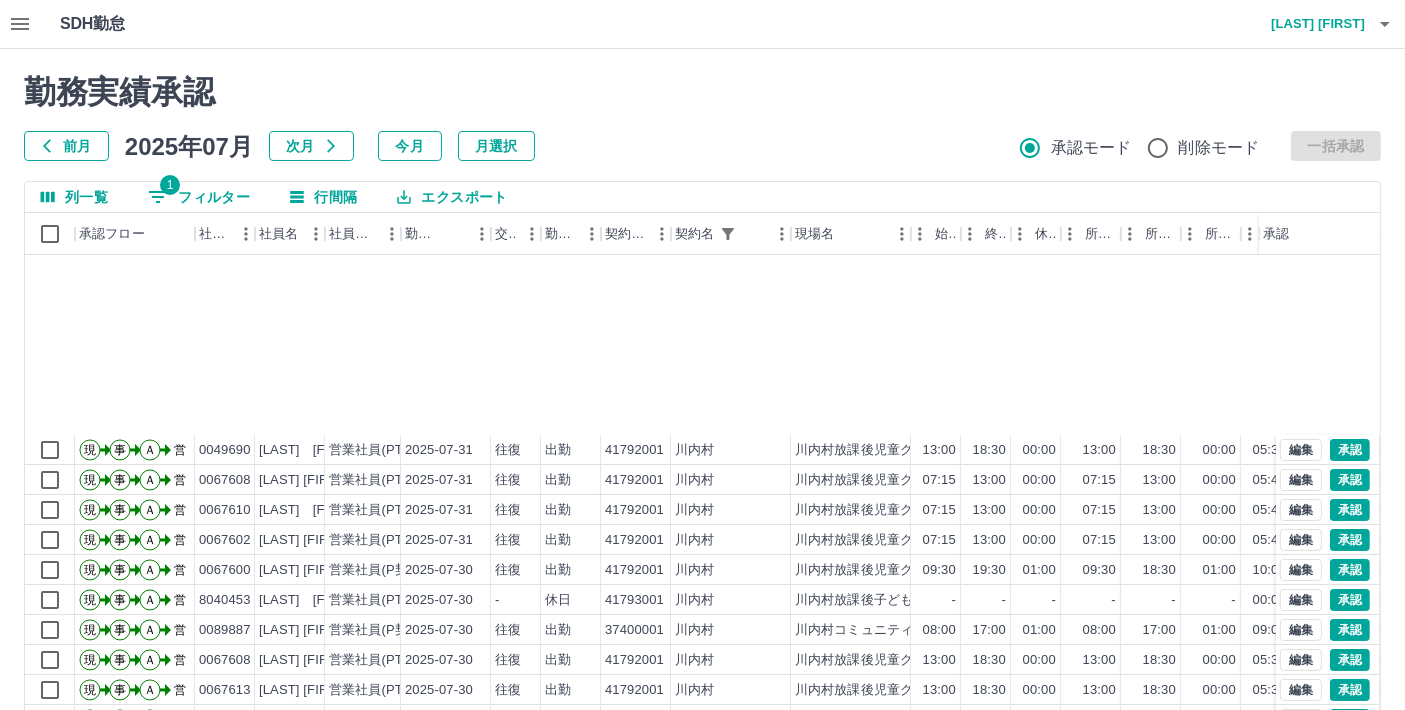 scroll, scrollTop: 333, scrollLeft: 0, axis: vertical 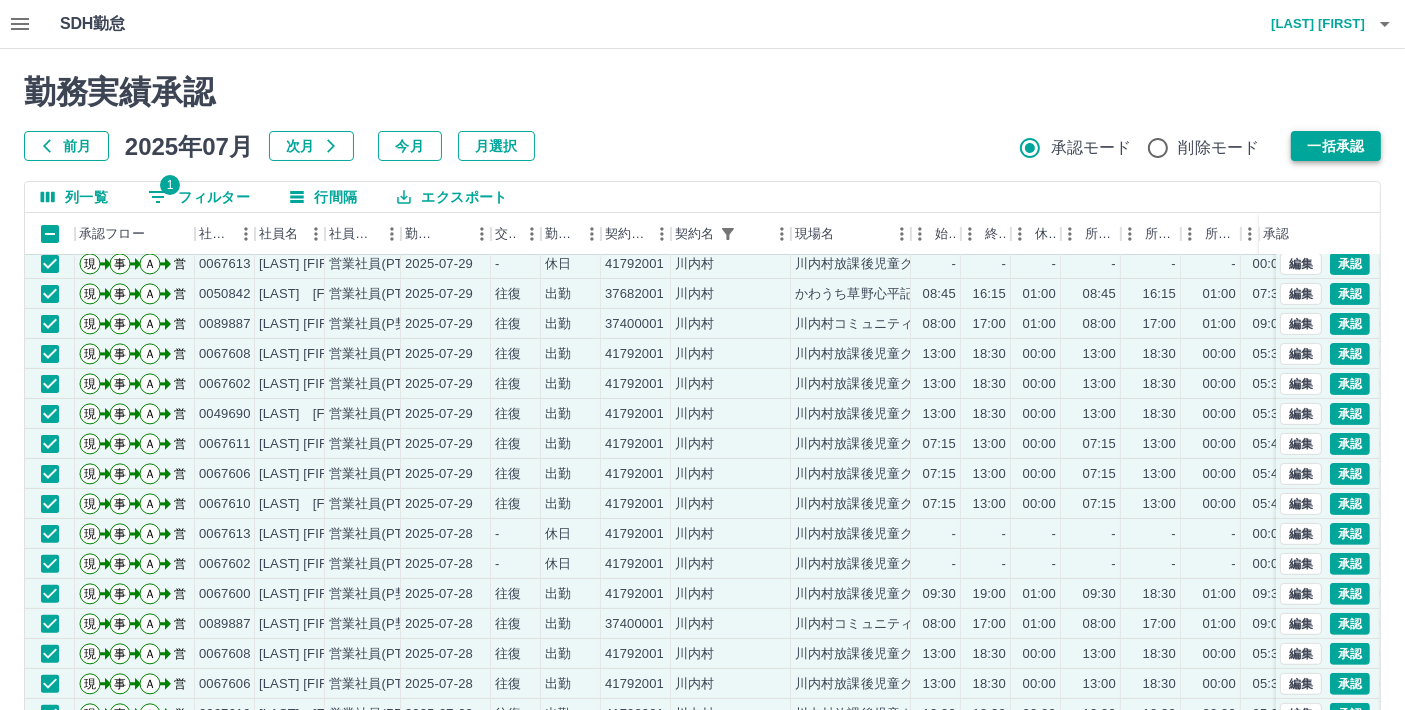 click on "一括承認" at bounding box center [1336, 146] 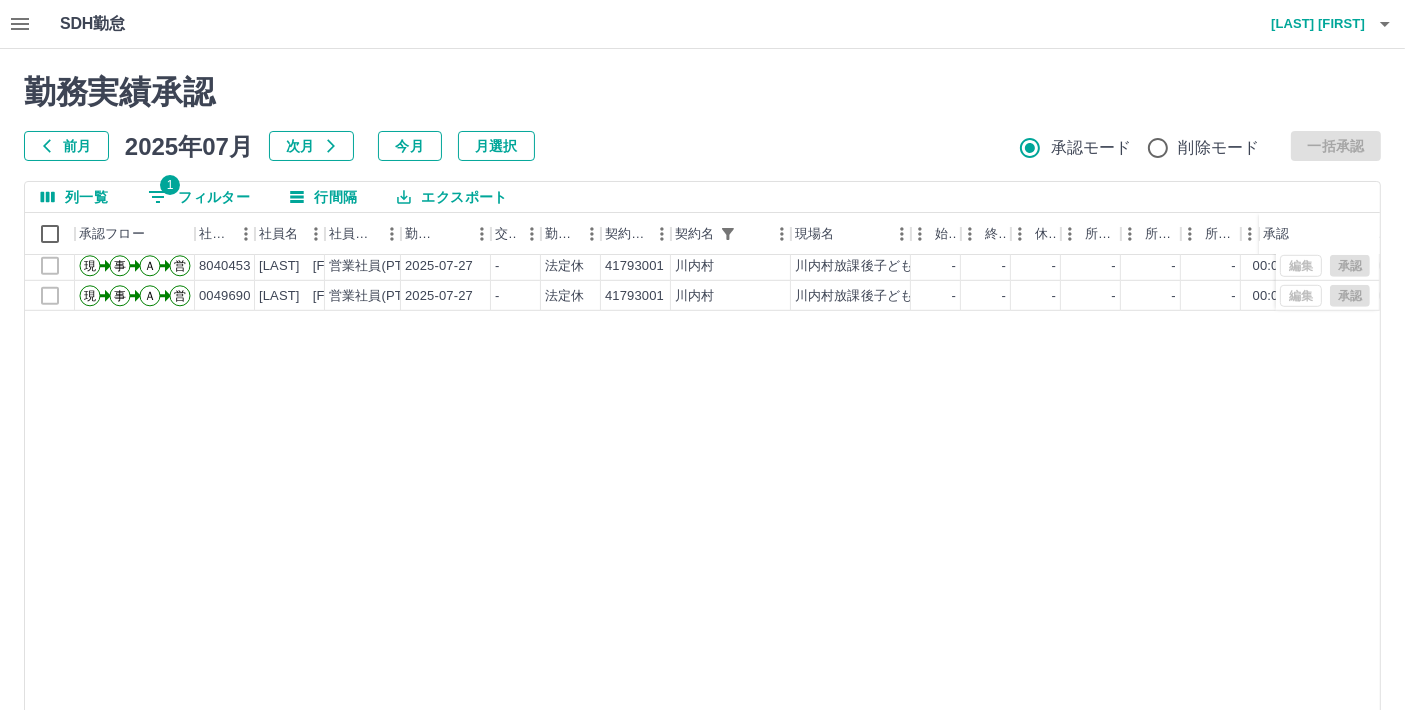 scroll, scrollTop: 888, scrollLeft: 0, axis: vertical 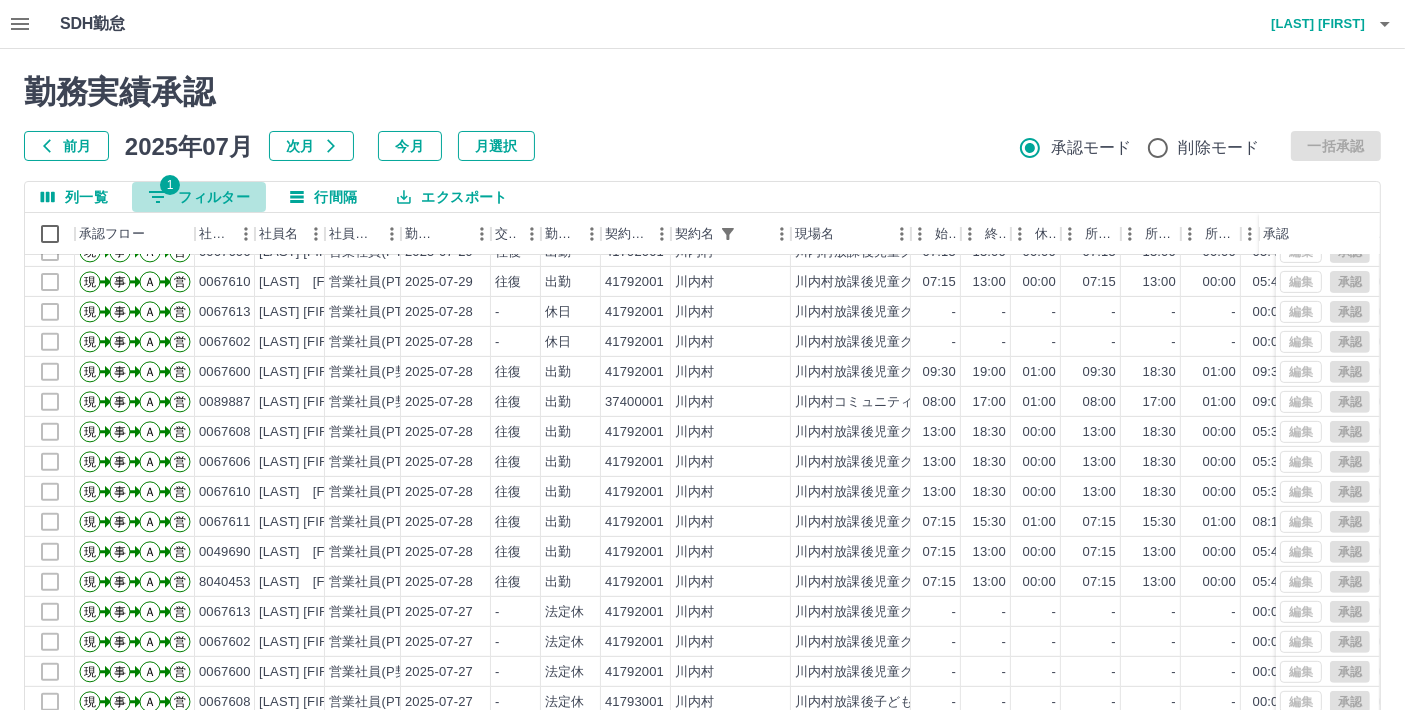 click on "1 フィルター" at bounding box center (199, 197) 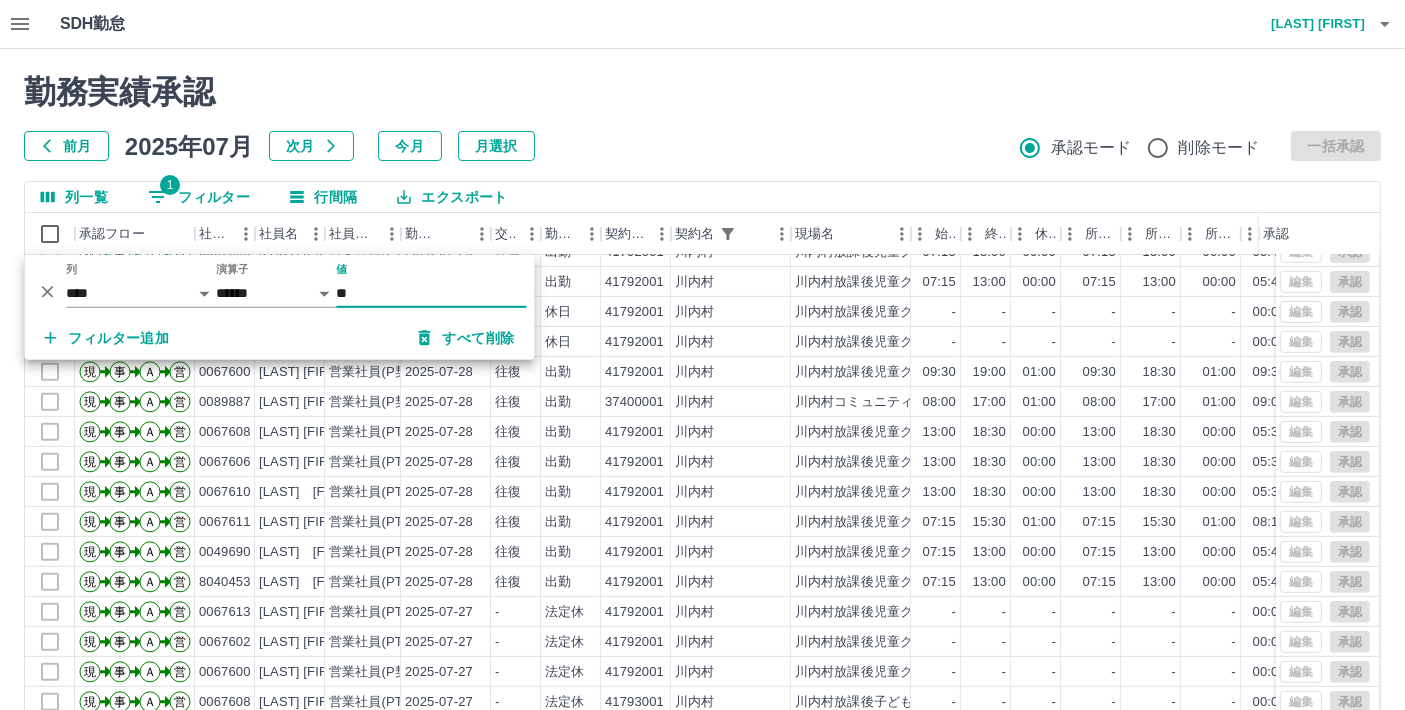 type on "*" 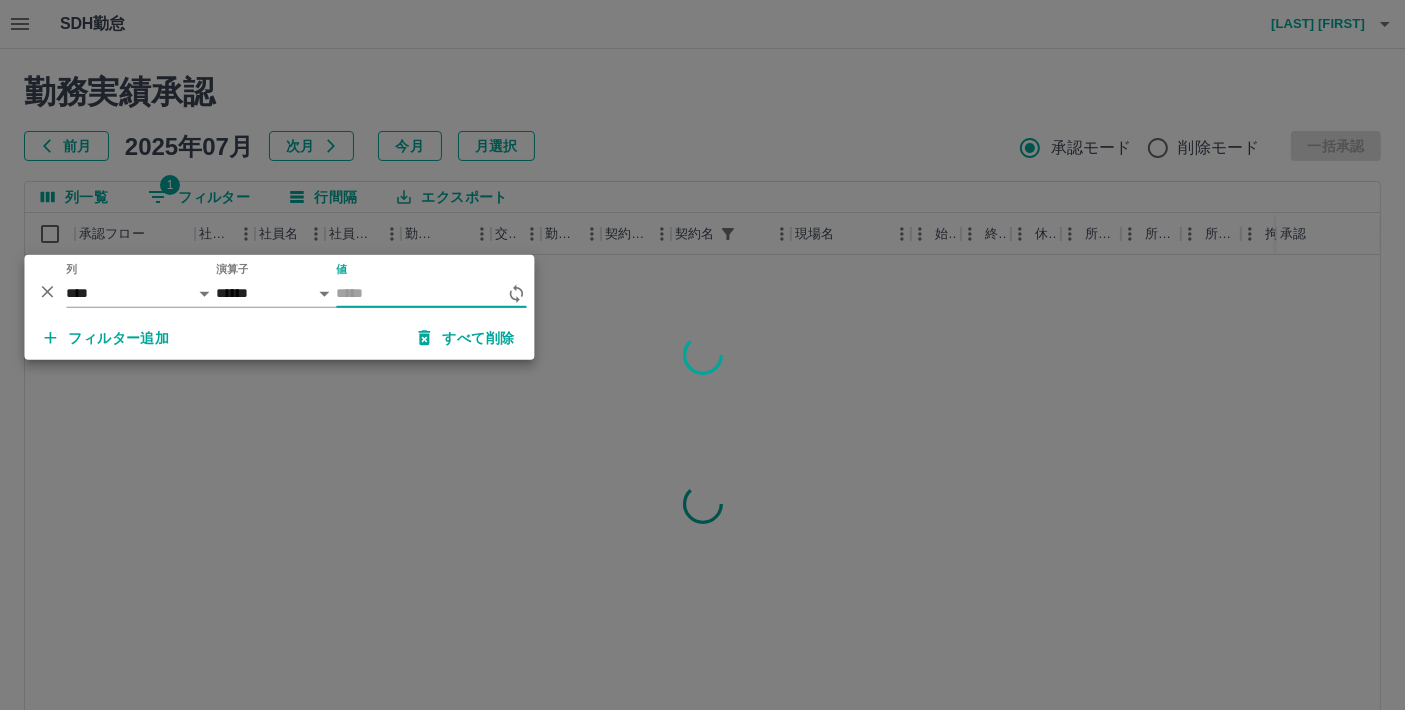 scroll, scrollTop: 0, scrollLeft: 0, axis: both 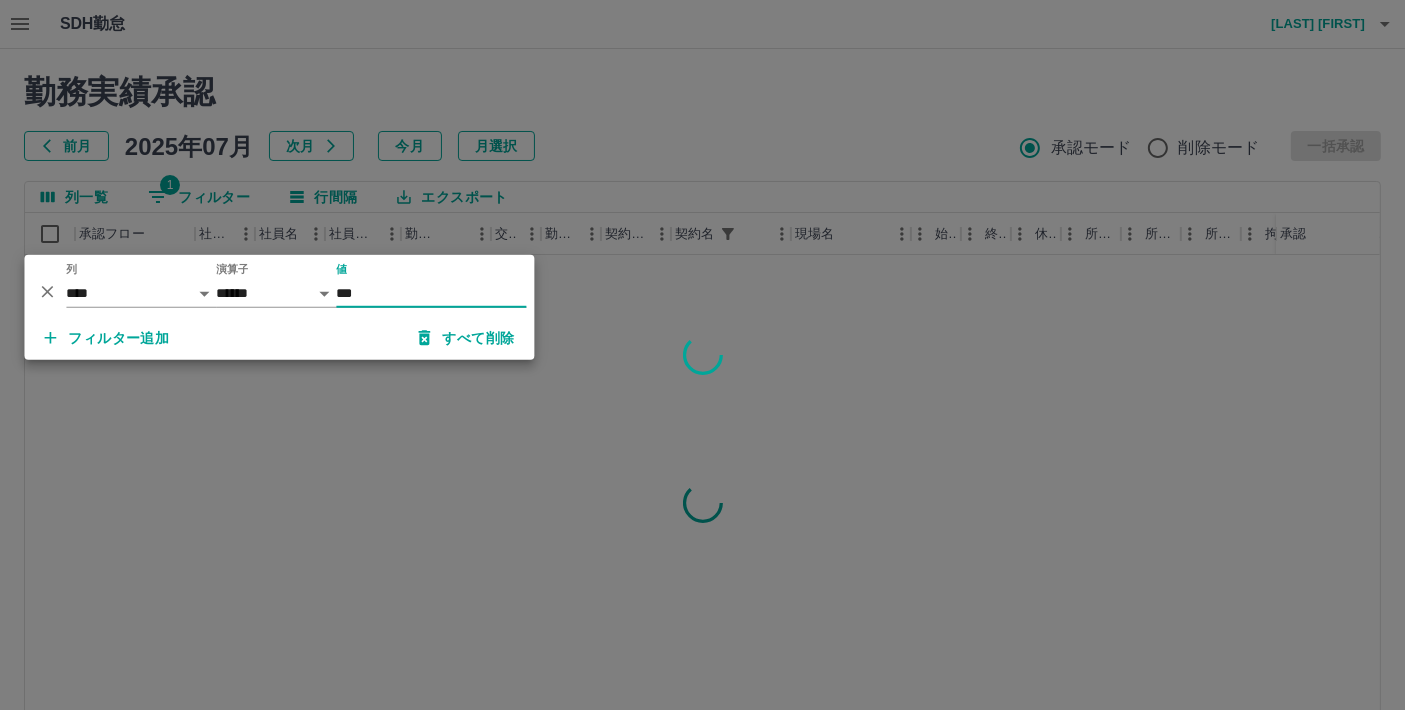 type on "***" 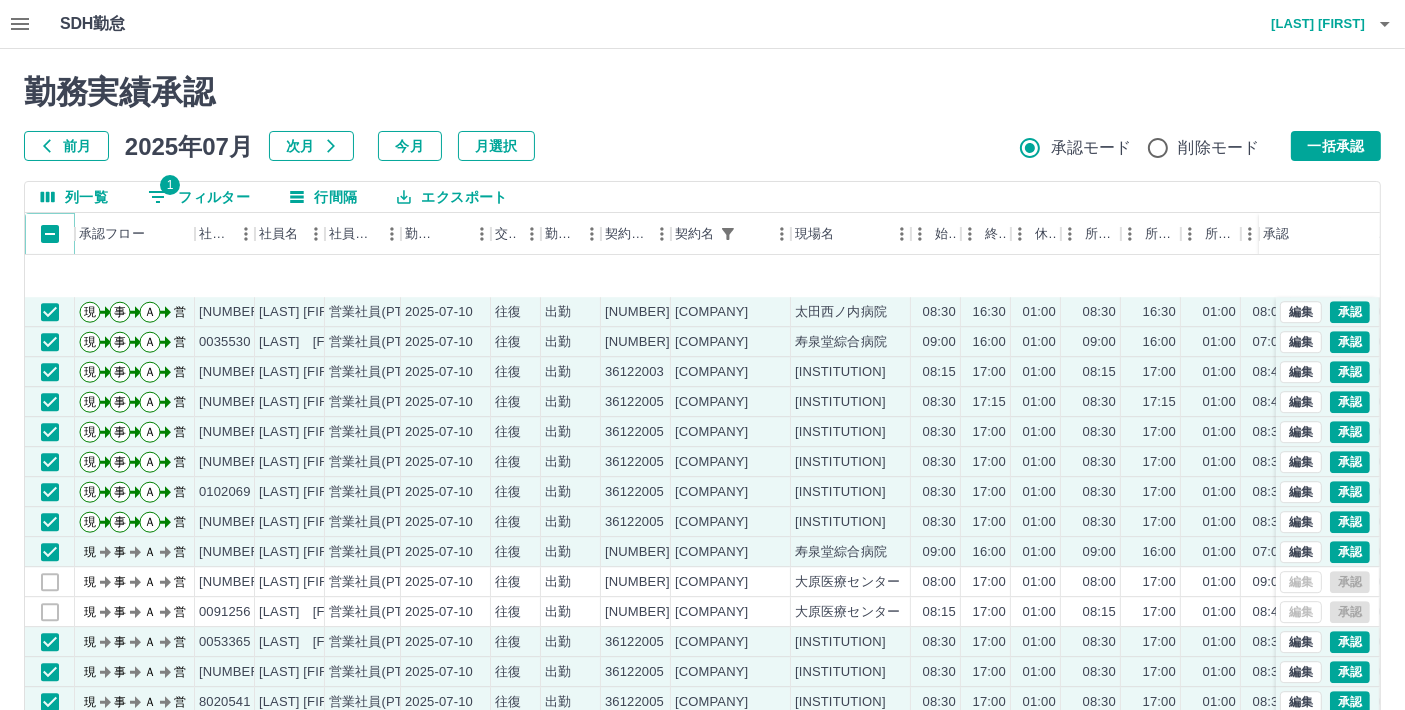 scroll, scrollTop: 21333, scrollLeft: 0, axis: vertical 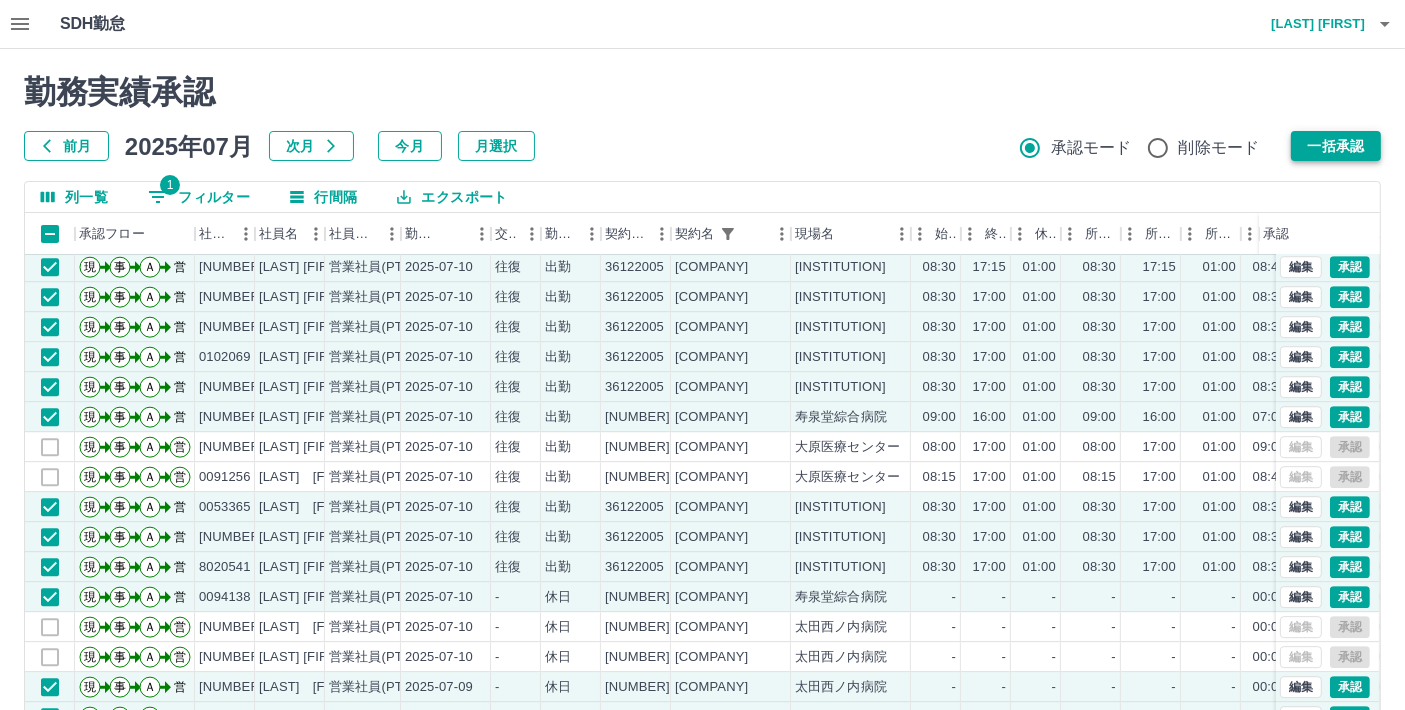 click on "一括承認" at bounding box center [1336, 146] 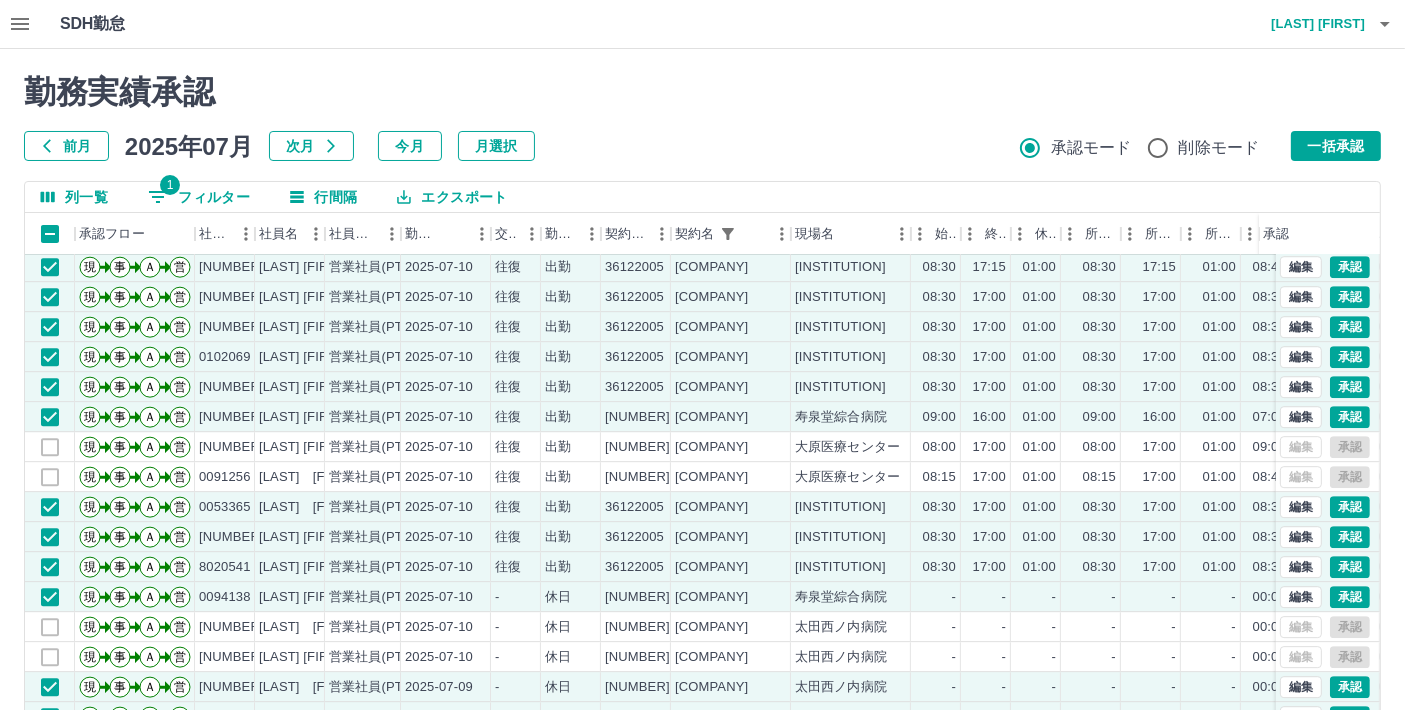 click on "1 フィルター" at bounding box center [199, 197] 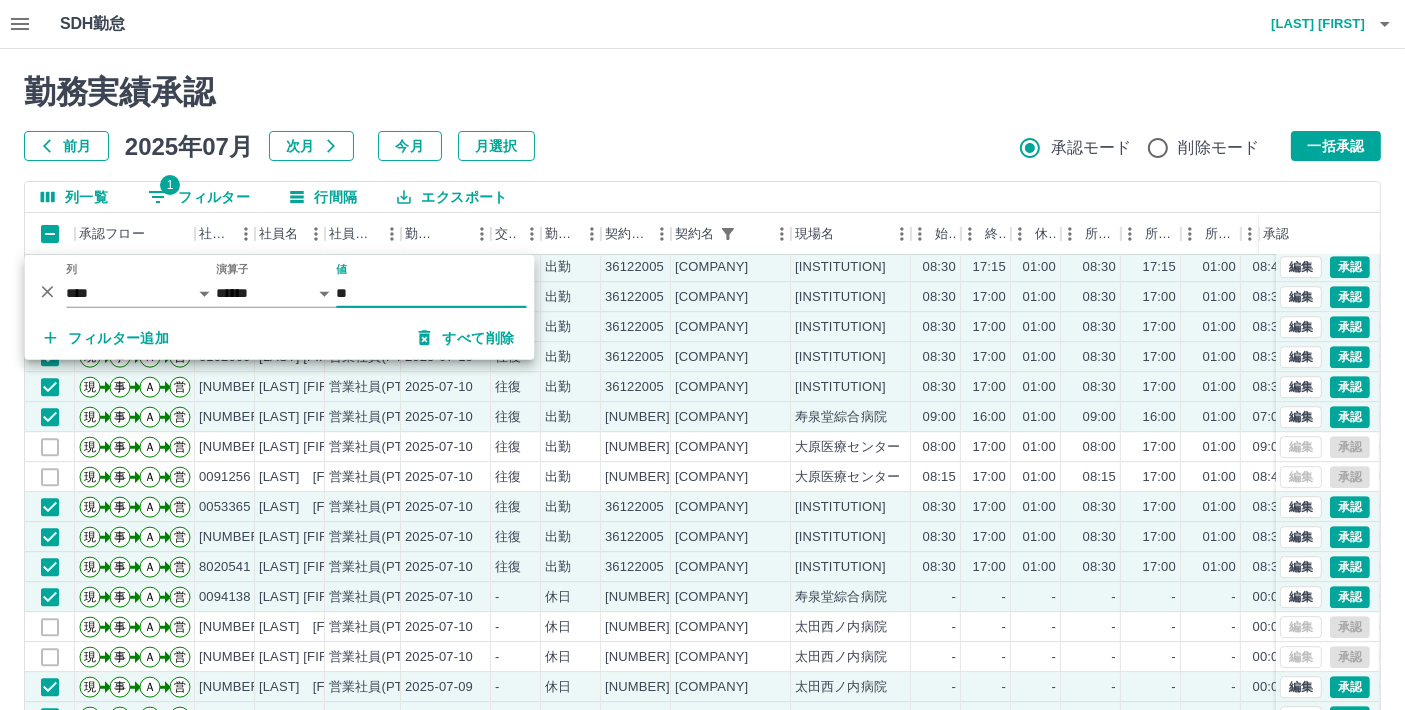 type on "*" 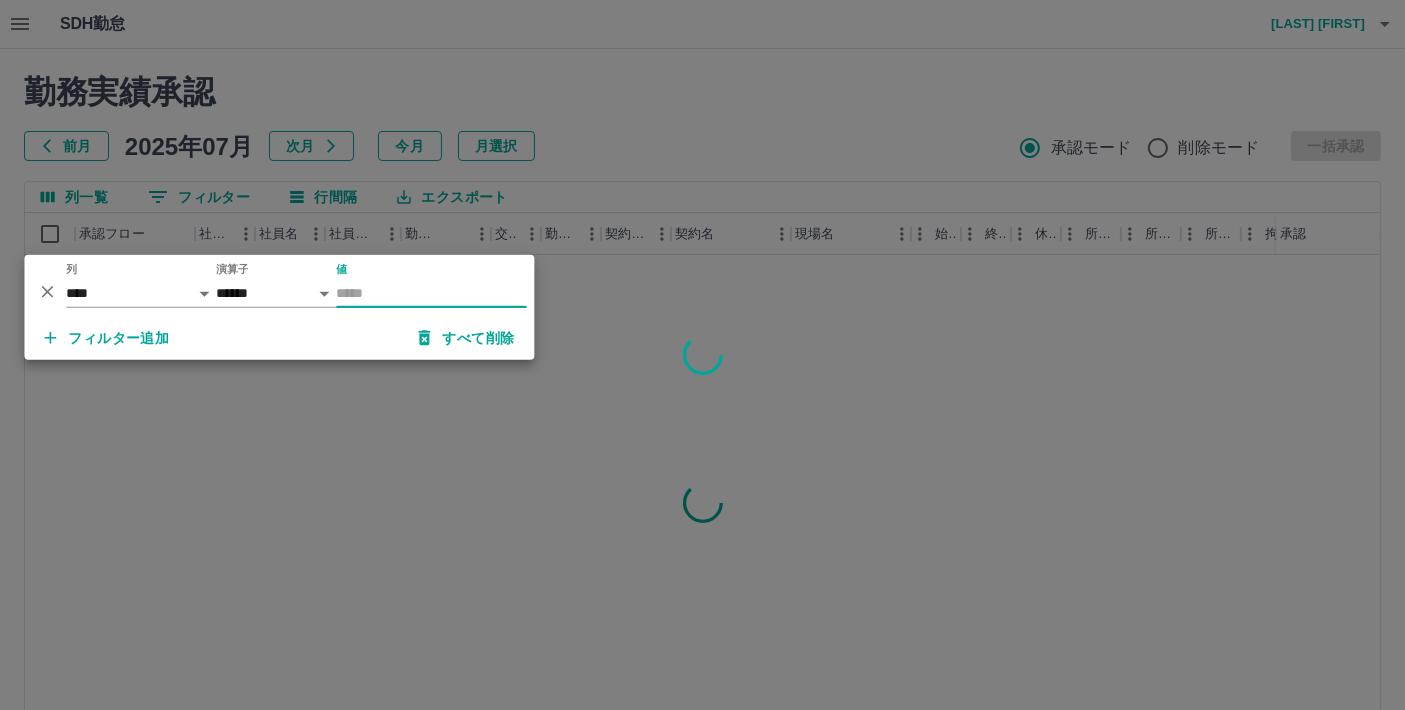 scroll, scrollTop: 0, scrollLeft: 0, axis: both 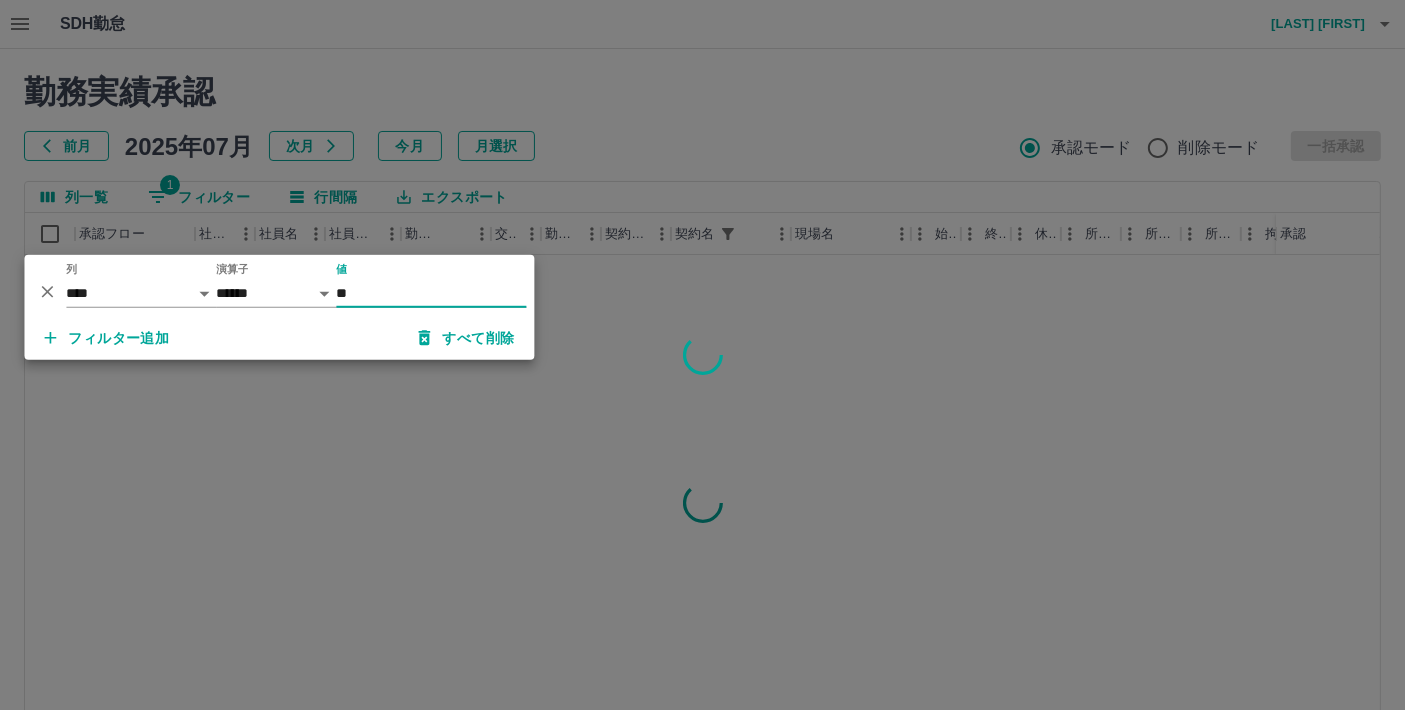 type on "**" 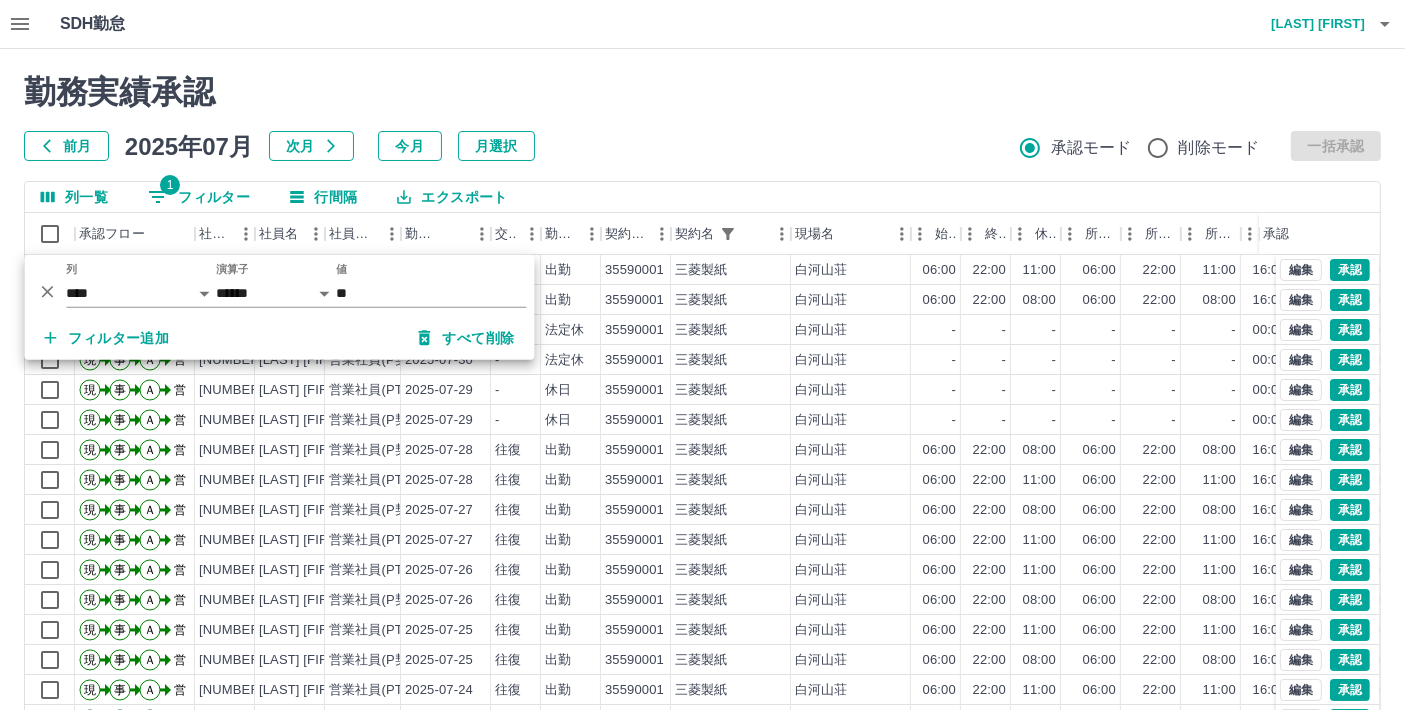 click on "前月 2025年07月 次月 今月 月選択 承認モード 削除モード 一括承認" at bounding box center [702, 146] 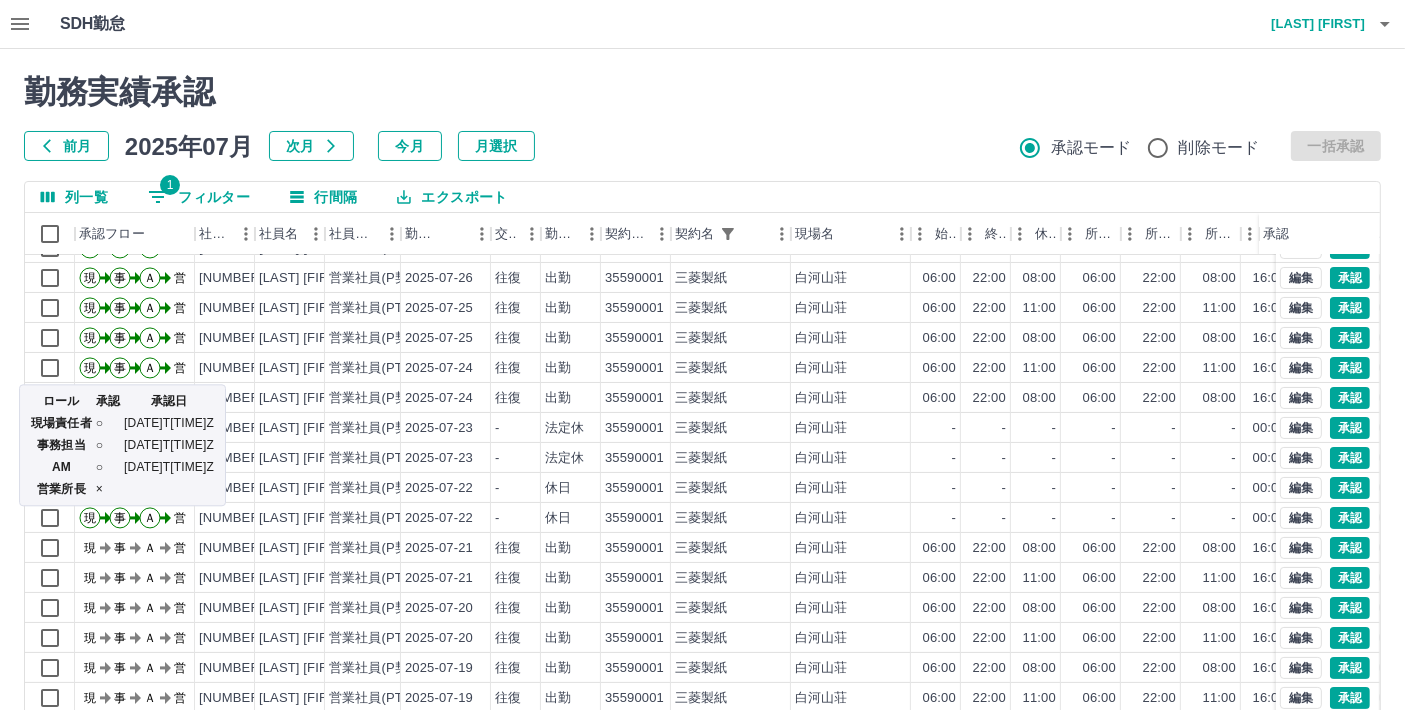 scroll, scrollTop: 333, scrollLeft: 0, axis: vertical 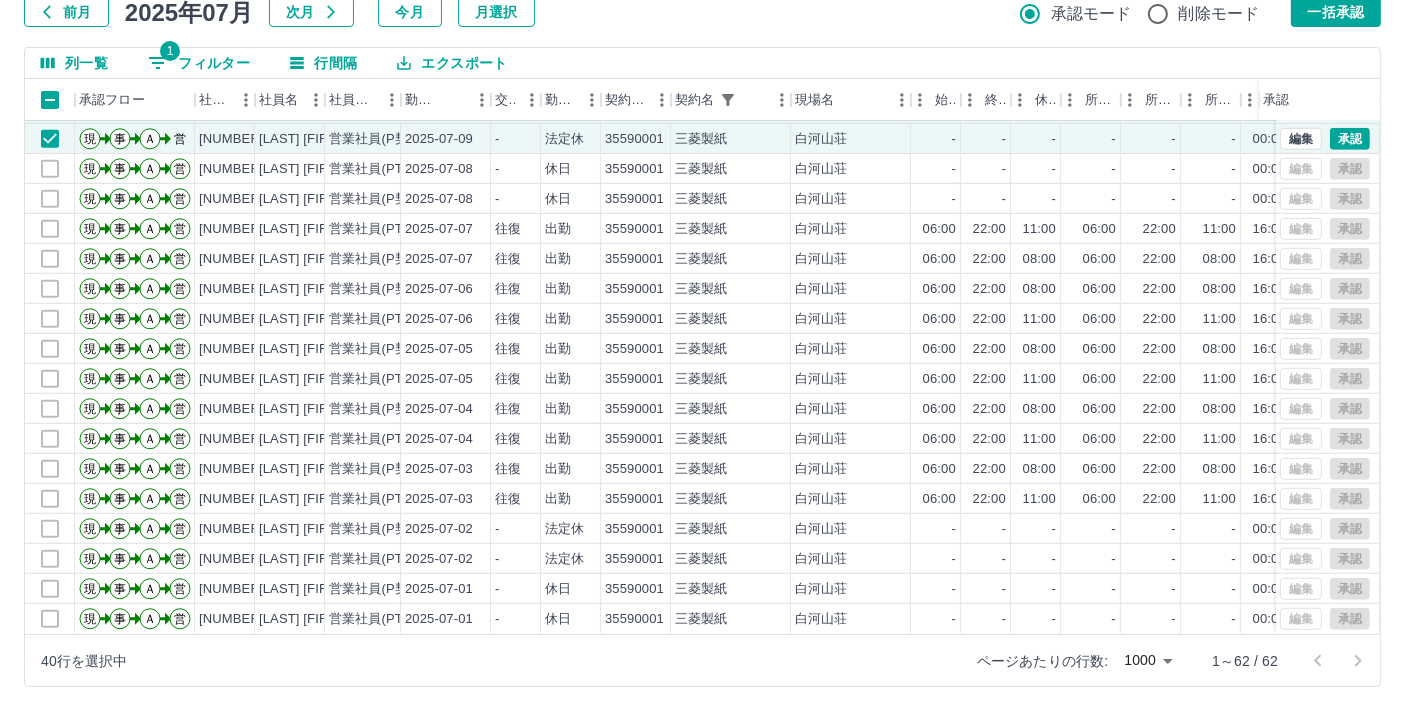 drag, startPoint x: 1329, startPoint y: 15, endPoint x: 1328, endPoint y: 30, distance: 15.033297 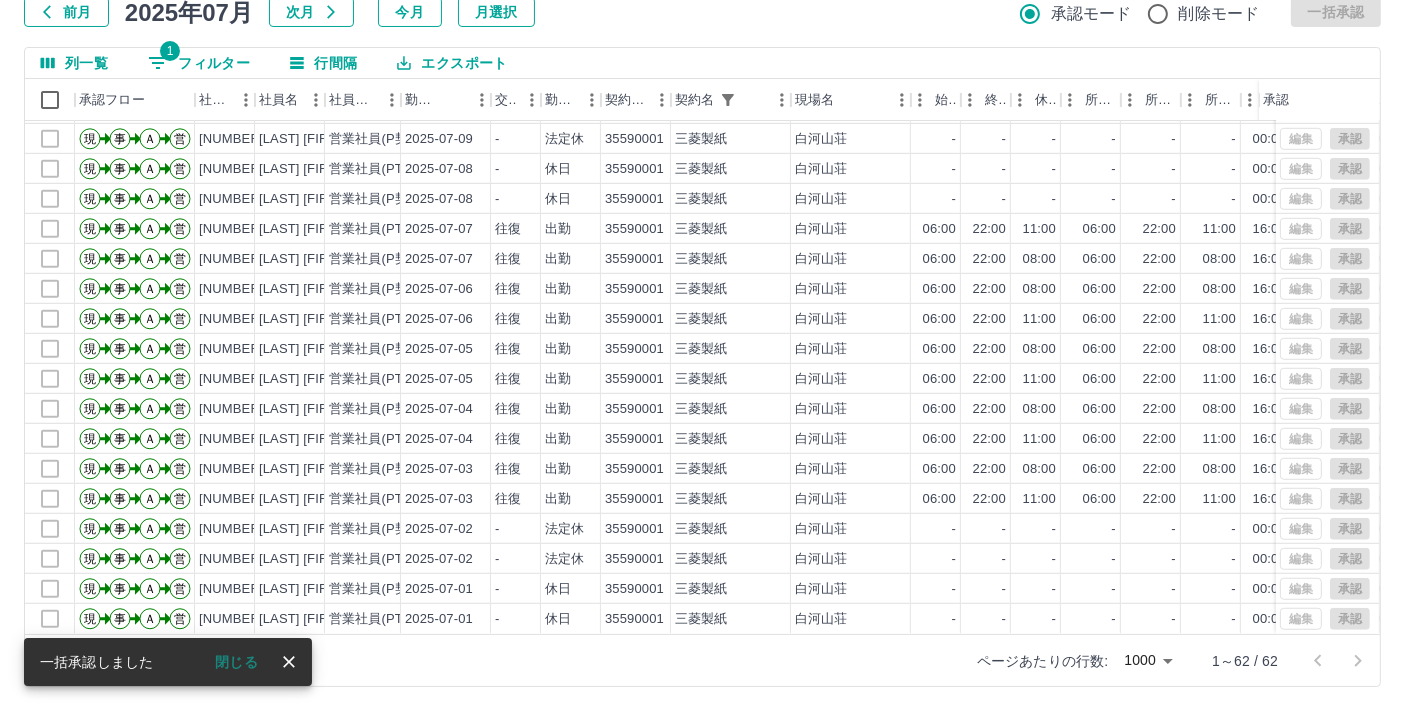 select on "**********" 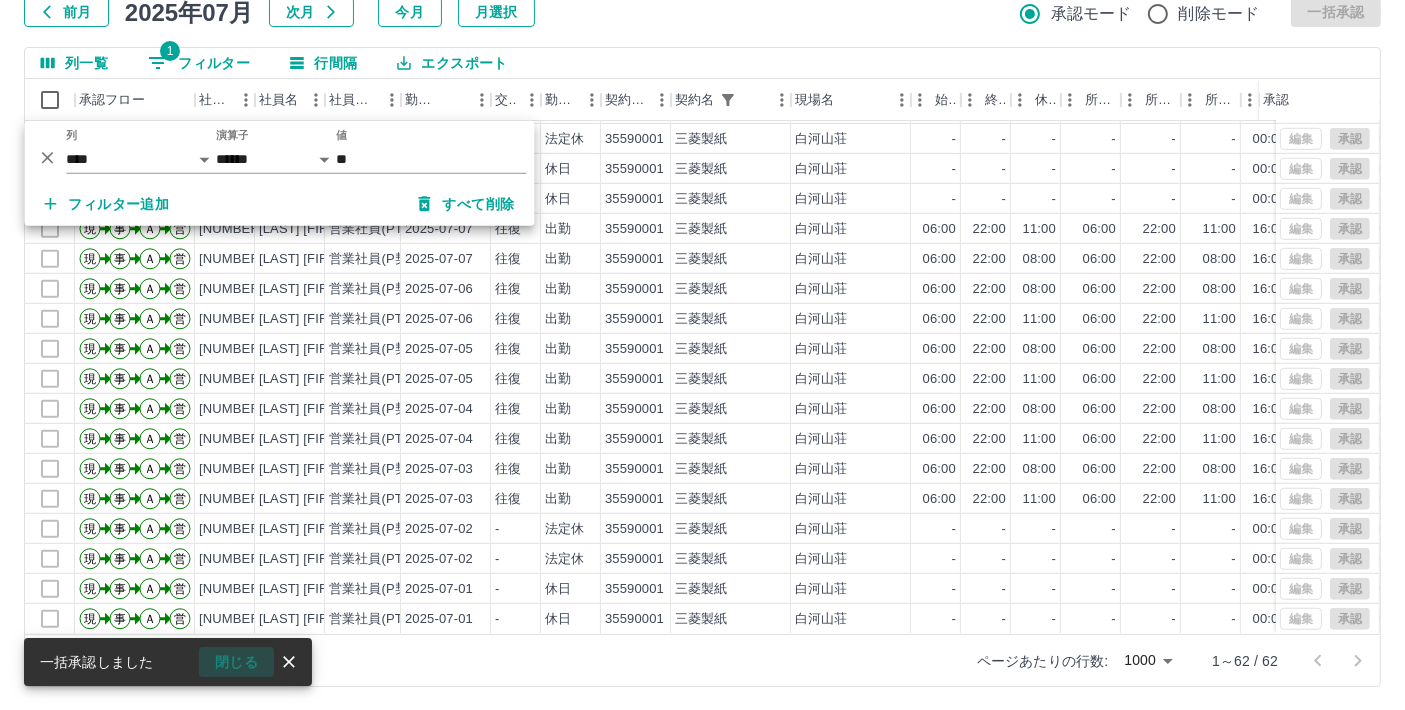 click on "閉じる" at bounding box center (236, 662) 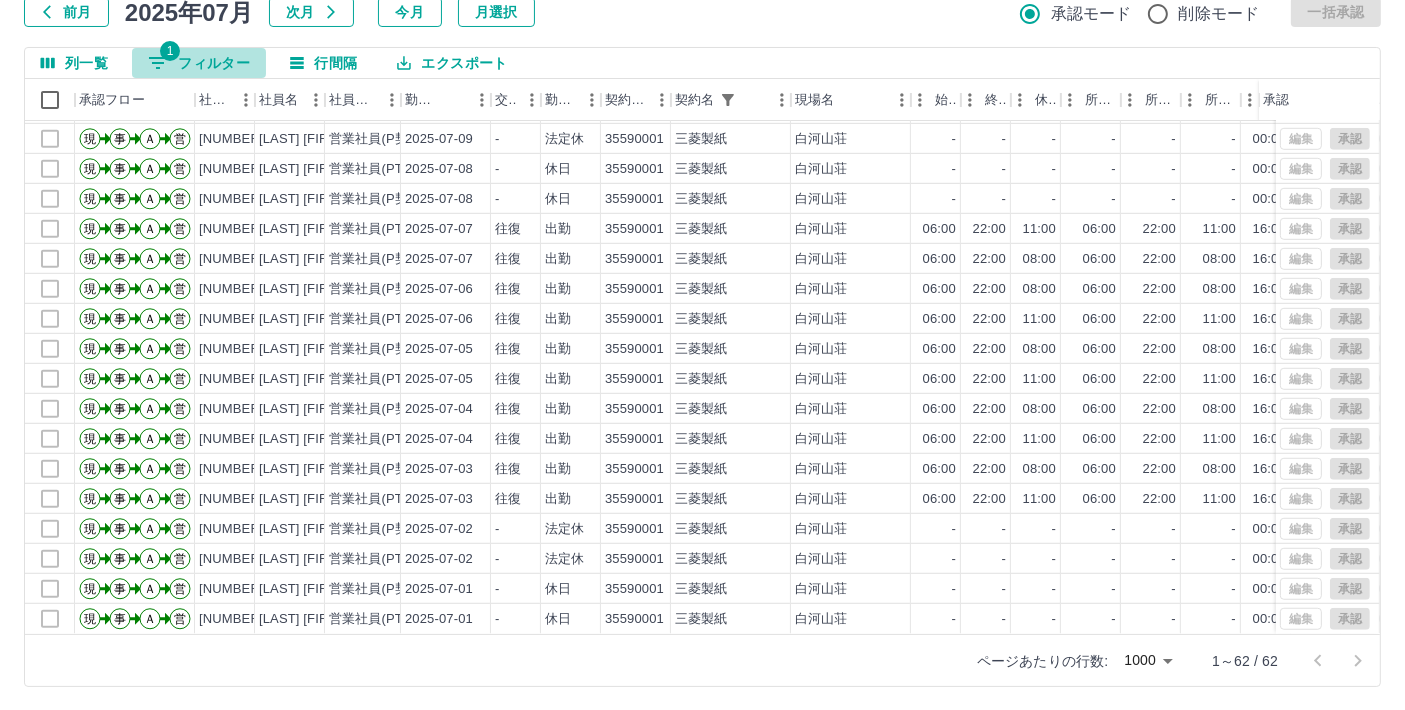 click on "1 フィルター" at bounding box center (199, 63) 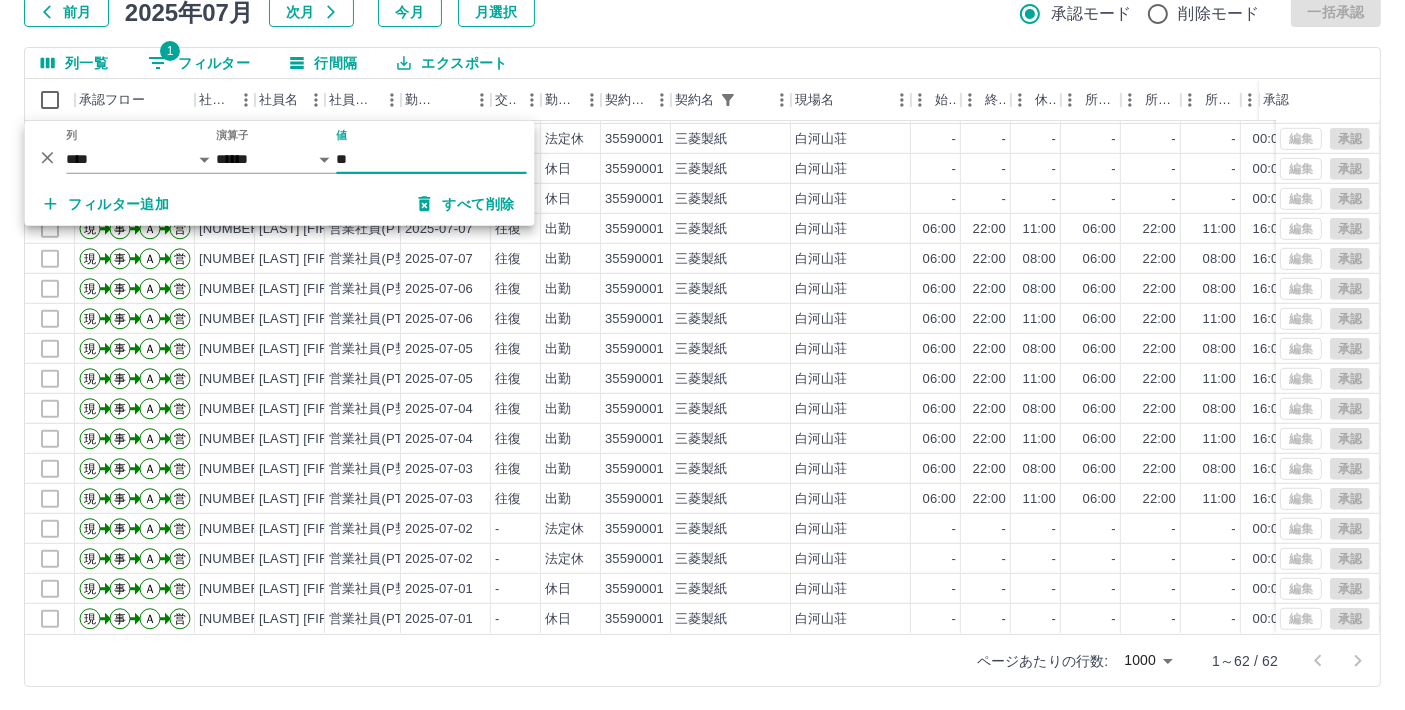 type on "*" 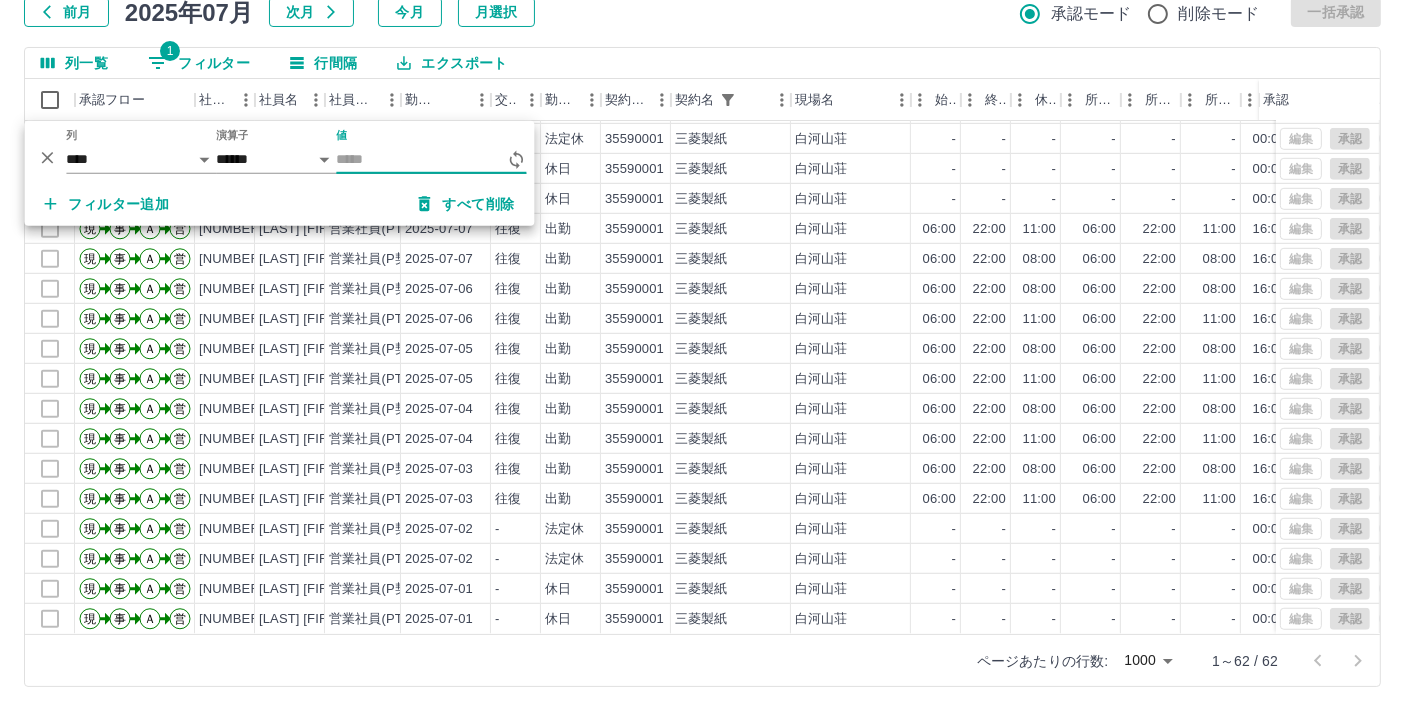 scroll, scrollTop: 0, scrollLeft: 0, axis: both 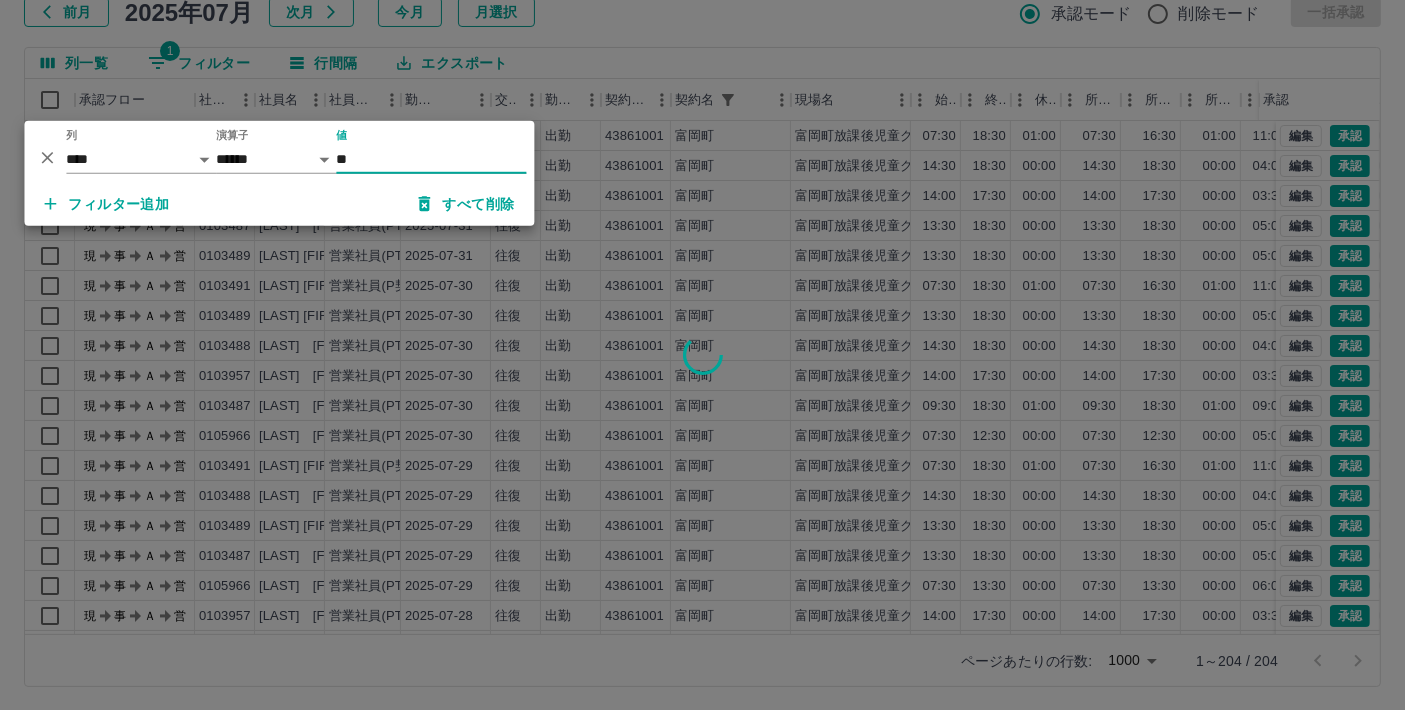 type on "**" 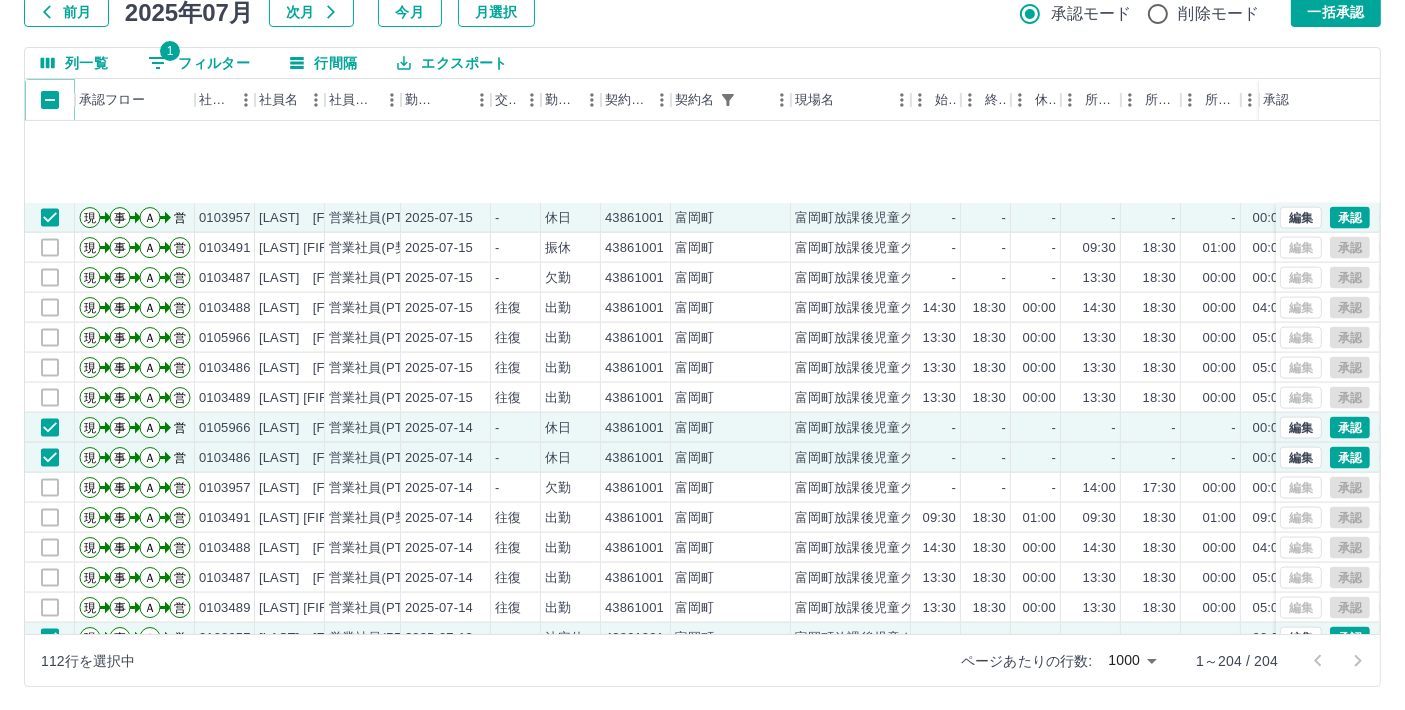 scroll, scrollTop: 3333, scrollLeft: 0, axis: vertical 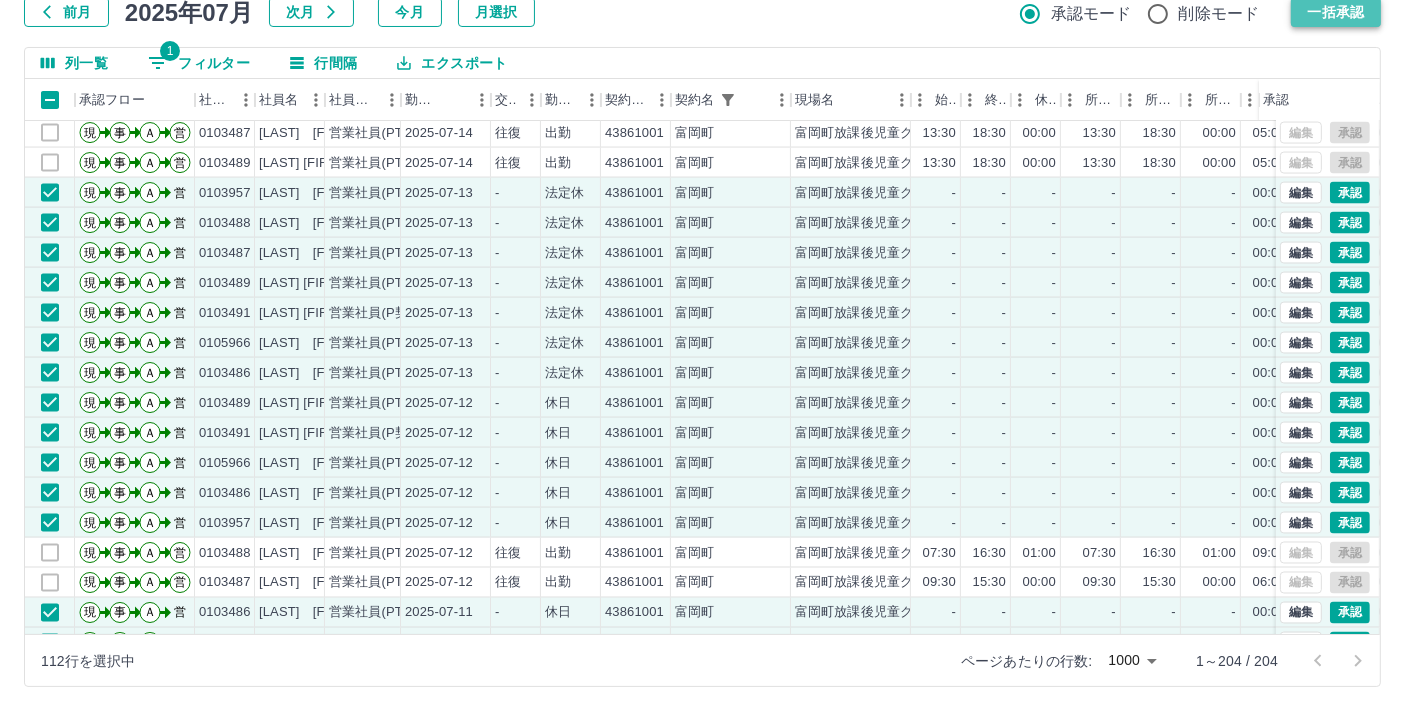 click on "一括承認" at bounding box center (1336, 12) 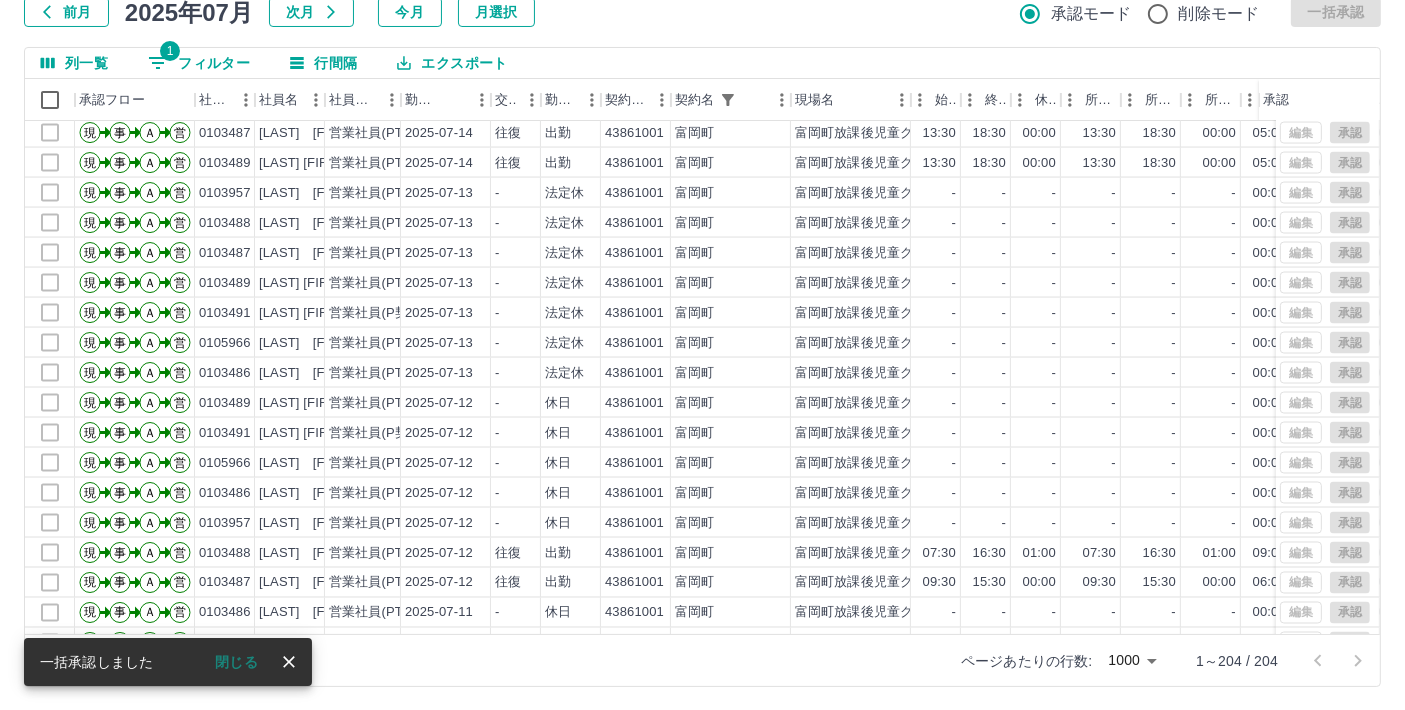 scroll, scrollTop: 0, scrollLeft: 0, axis: both 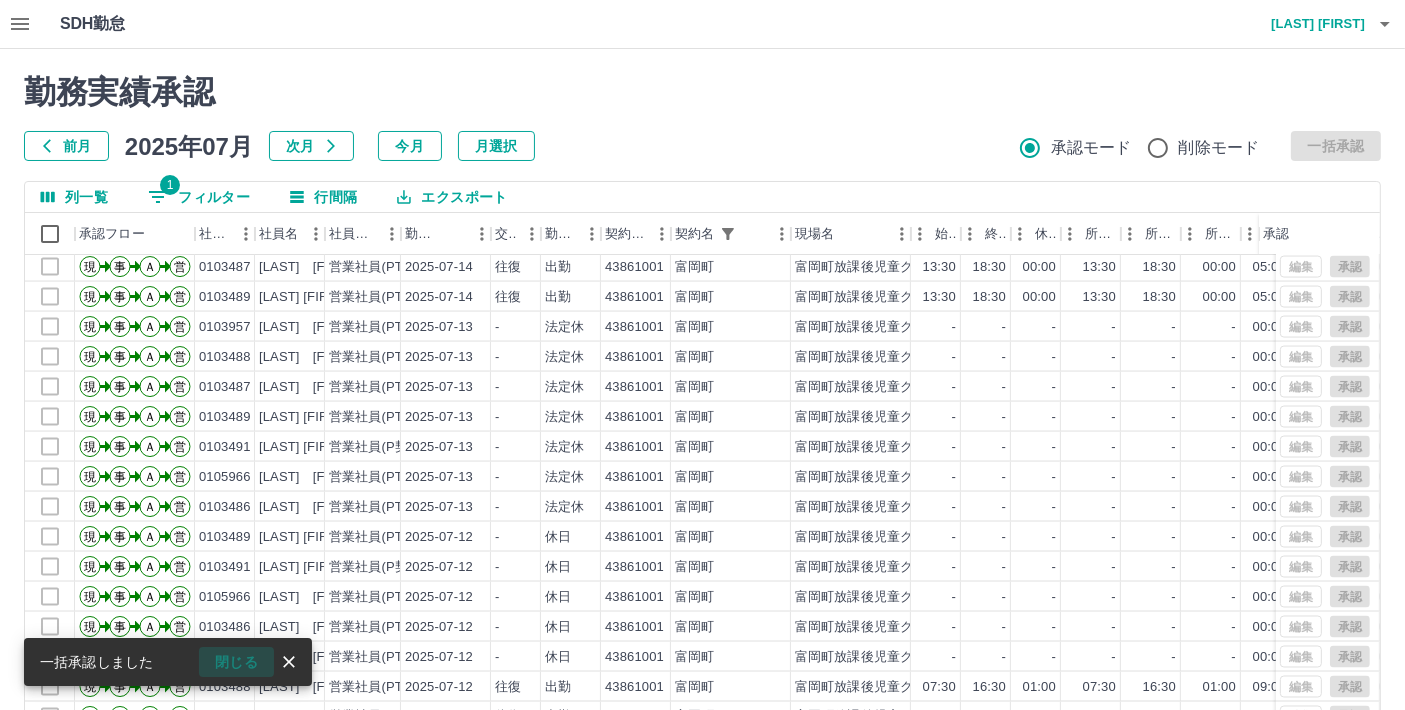 click on "閉じる" at bounding box center (236, 662) 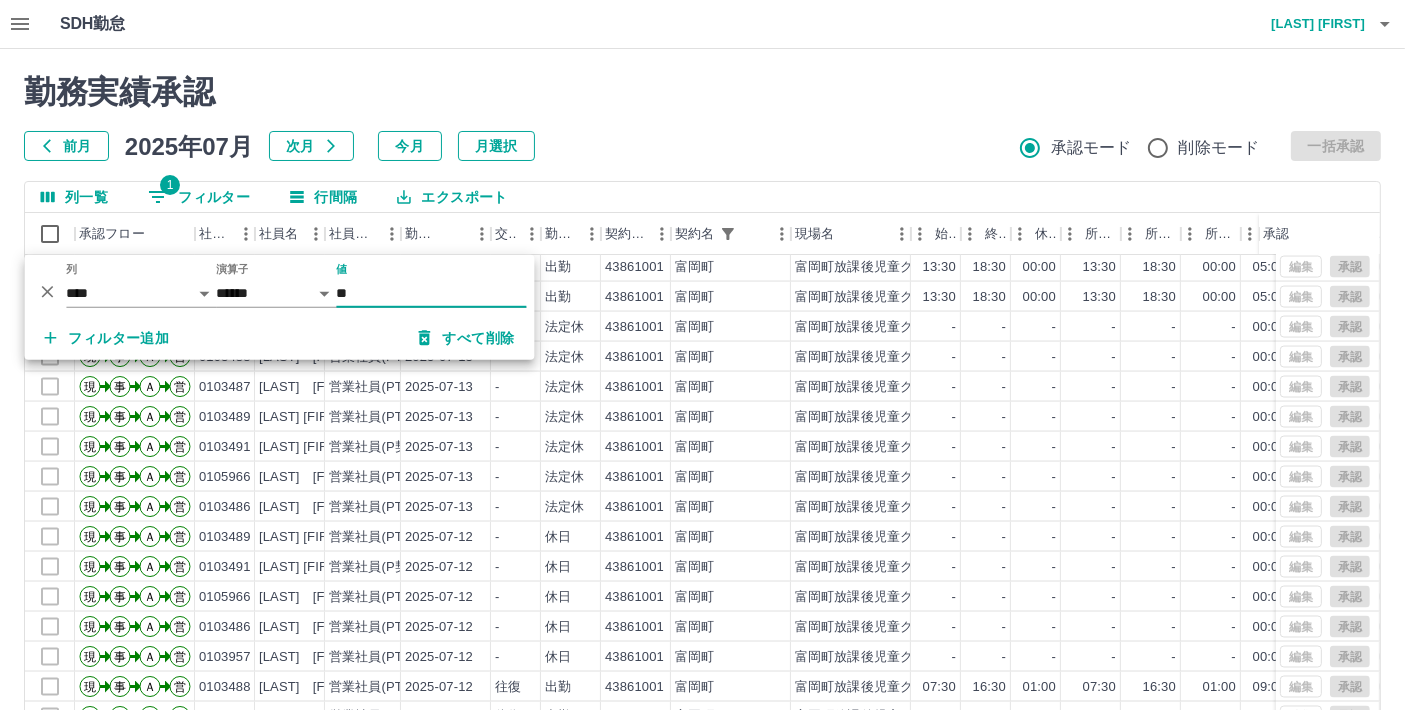 type on "*" 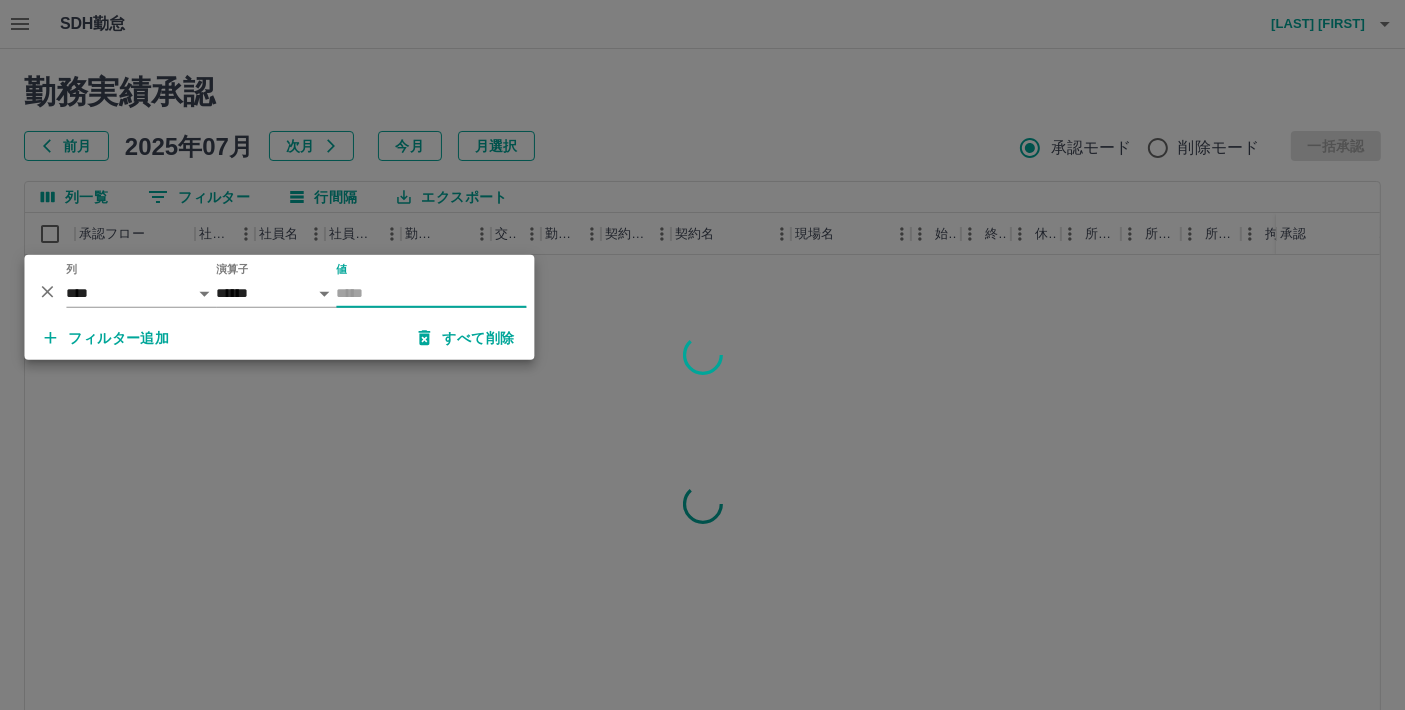 scroll, scrollTop: 0, scrollLeft: 0, axis: both 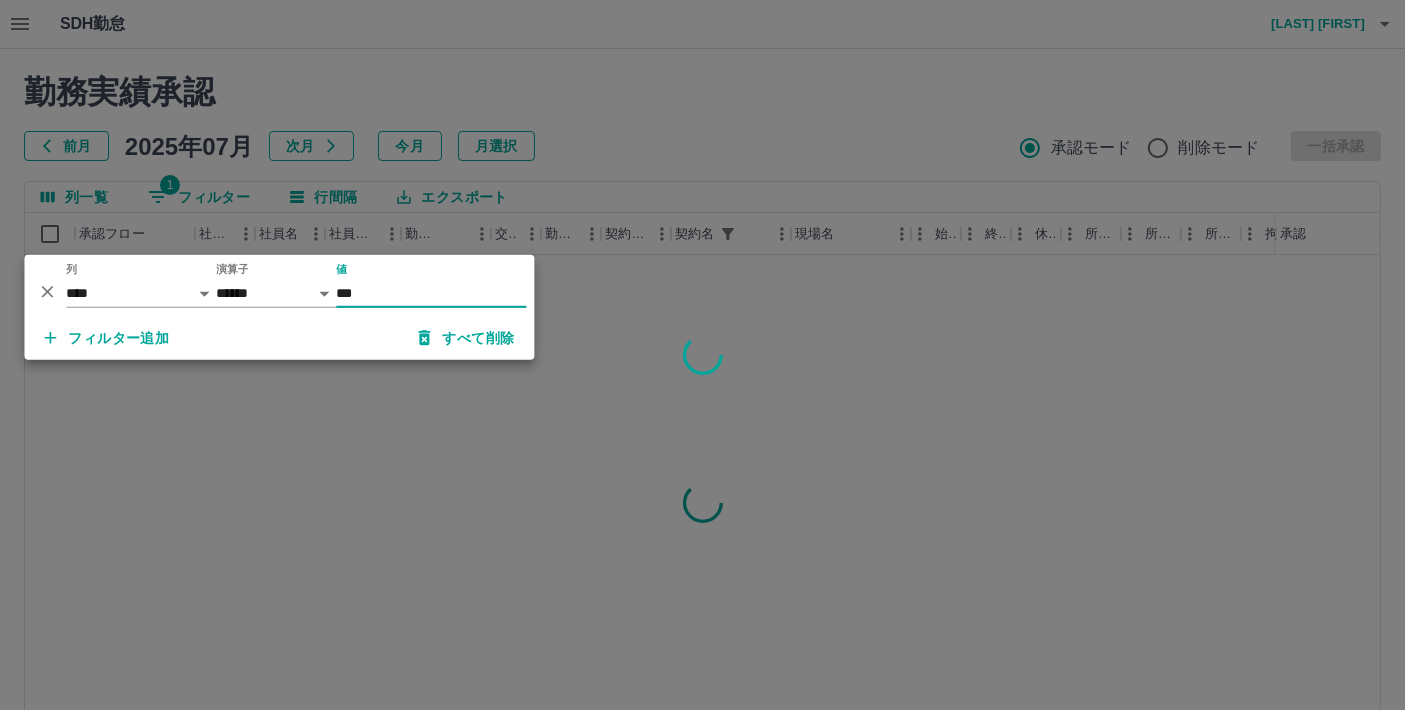 type on "***" 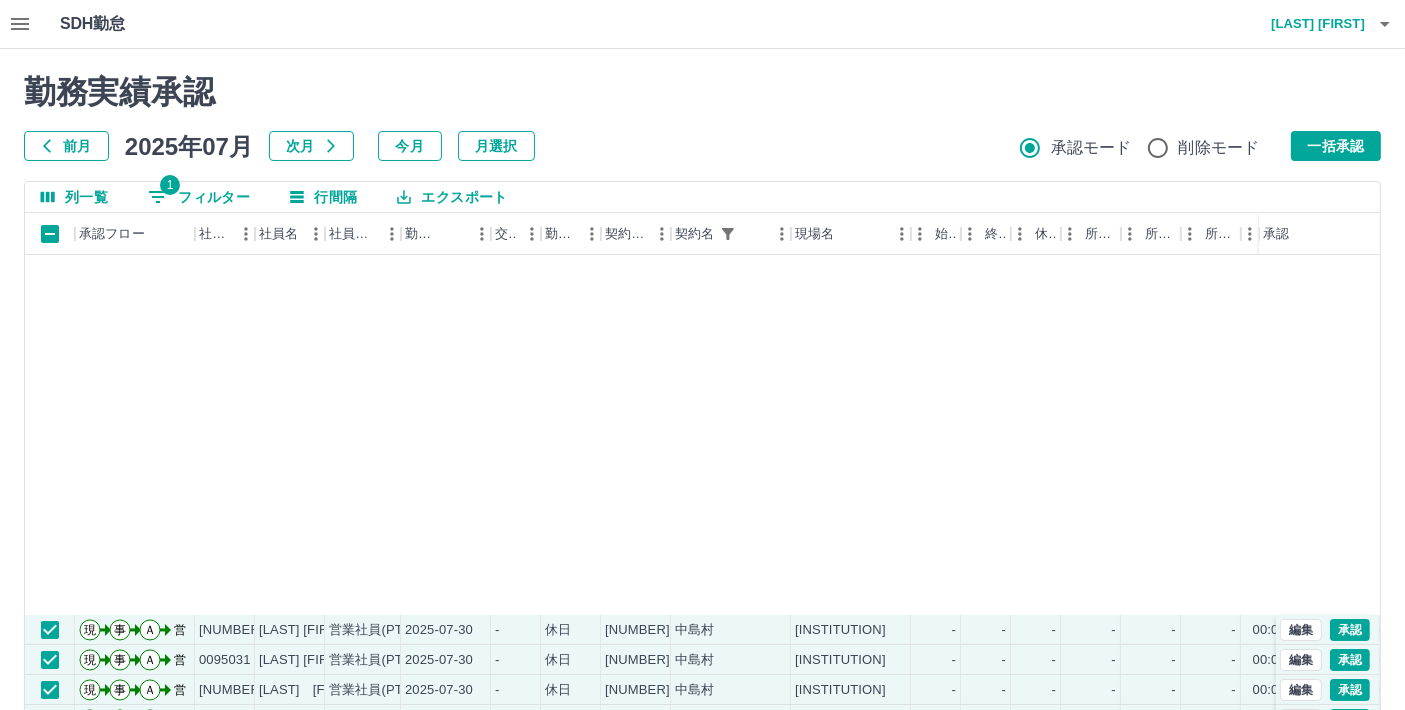 scroll, scrollTop: 444, scrollLeft: 0, axis: vertical 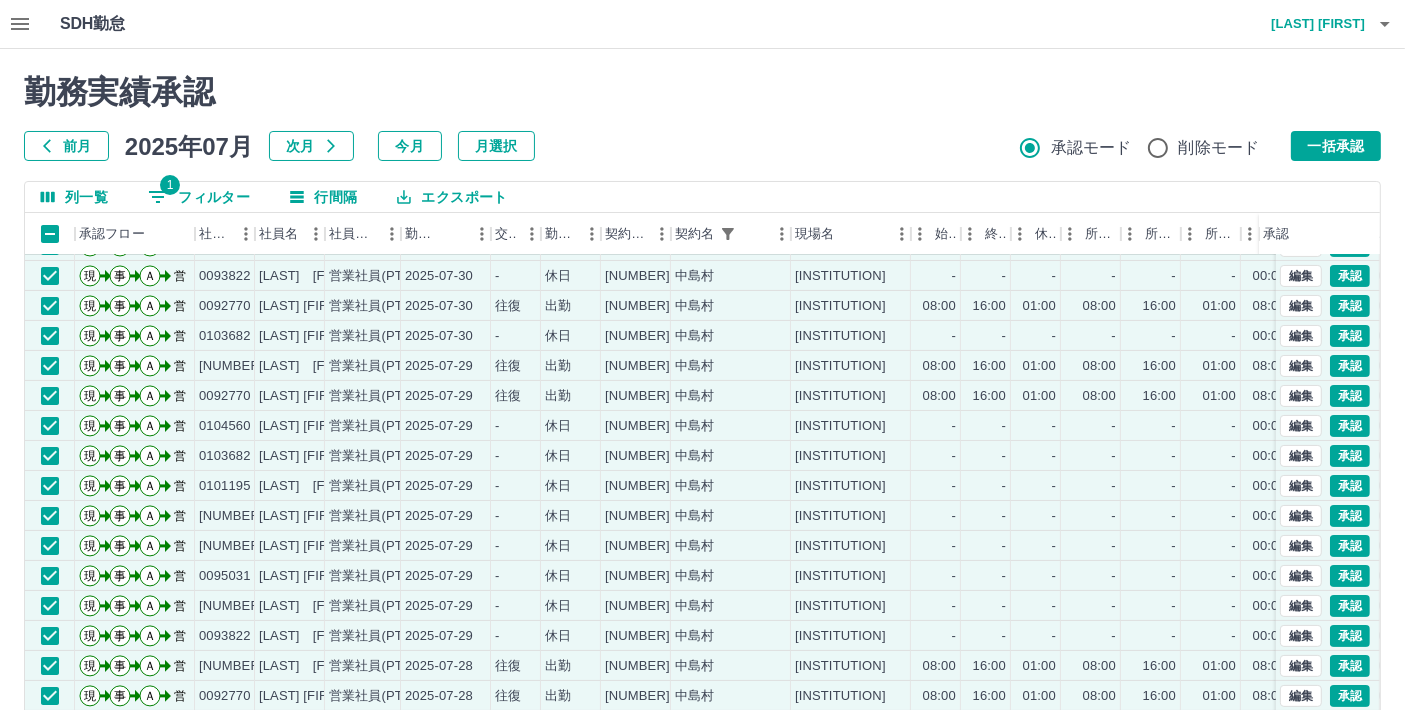 drag, startPoint x: 1337, startPoint y: 150, endPoint x: 542, endPoint y: 647, distance: 937.5681 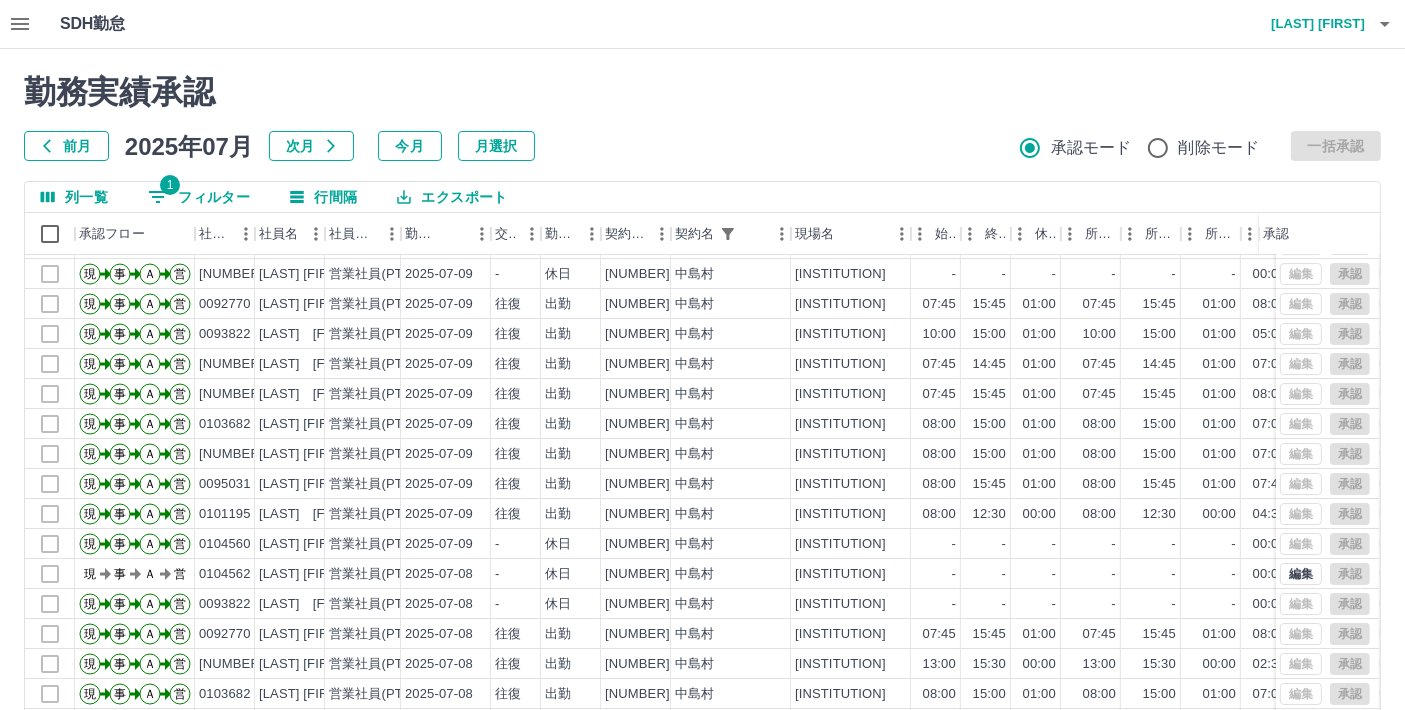 scroll, scrollTop: 7111, scrollLeft: 0, axis: vertical 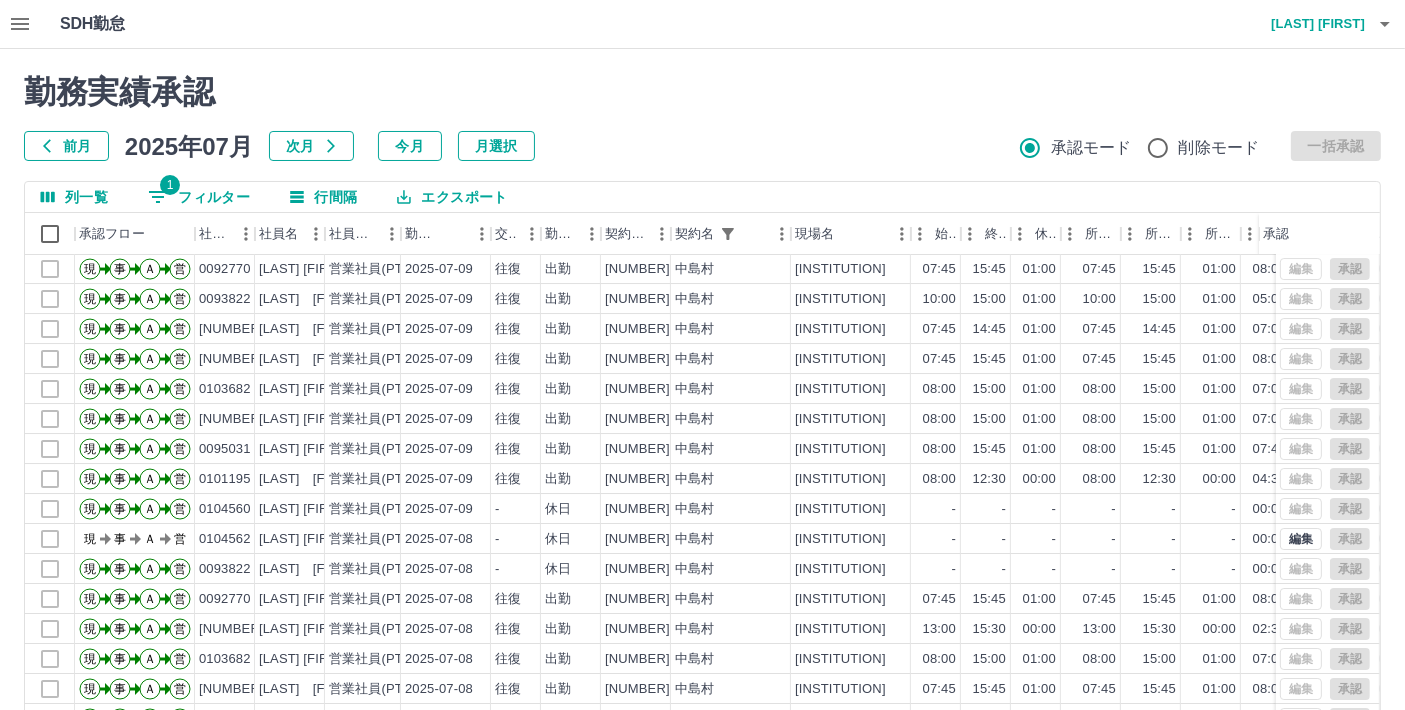 click on "1 フィルター" at bounding box center [199, 197] 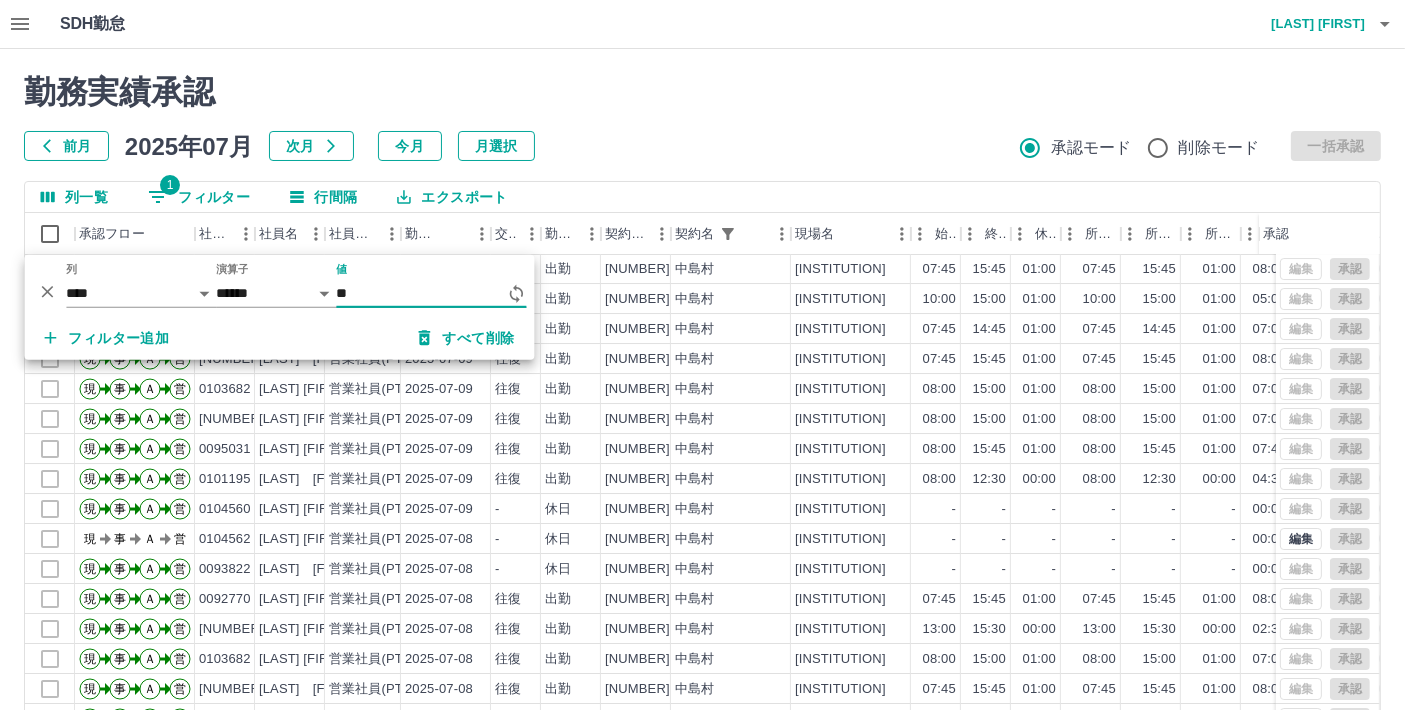 type on "*" 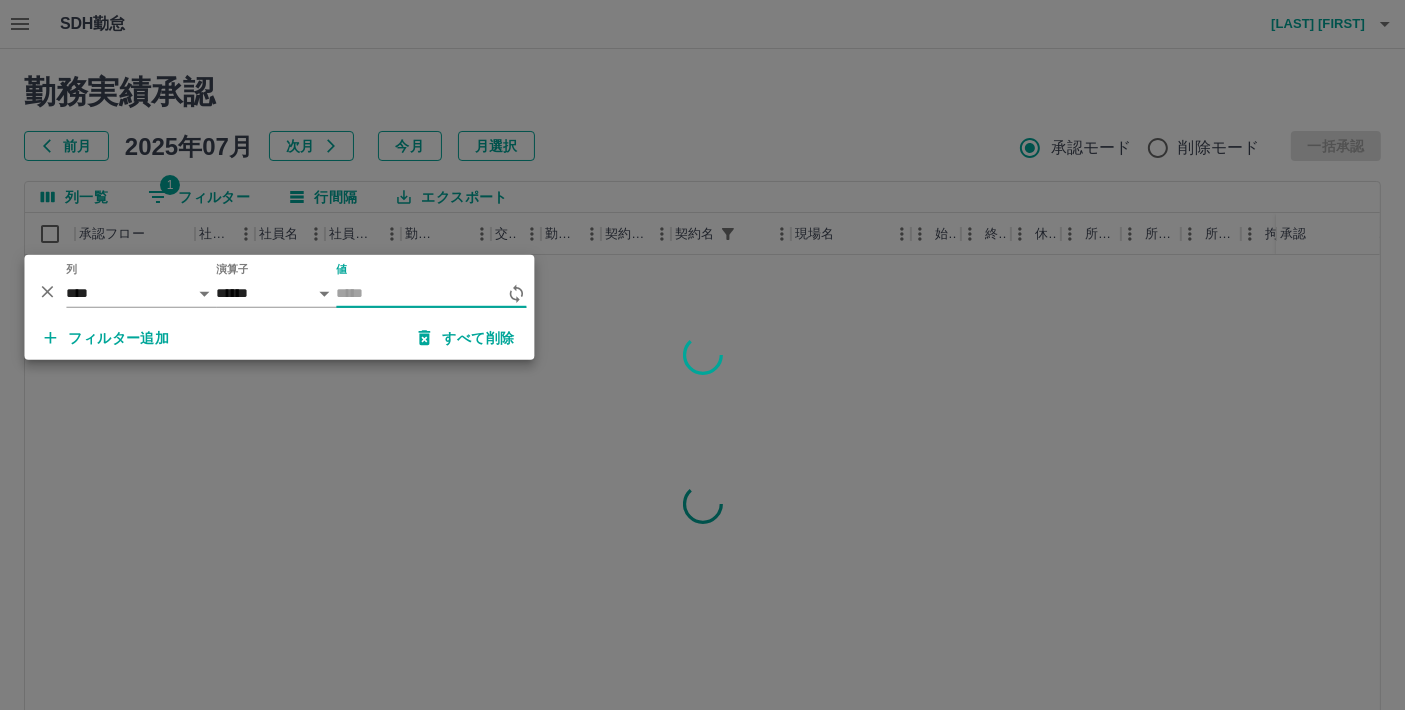 scroll, scrollTop: 0, scrollLeft: 0, axis: both 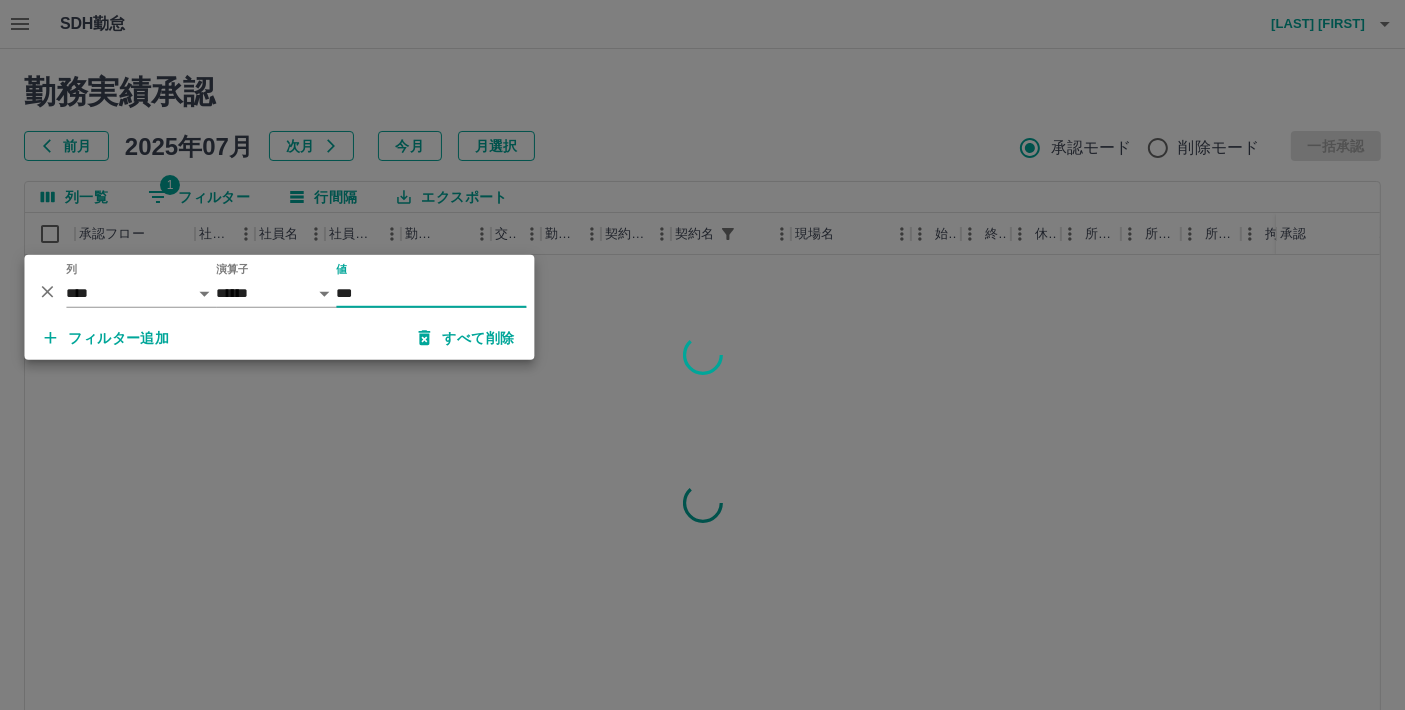 type on "***" 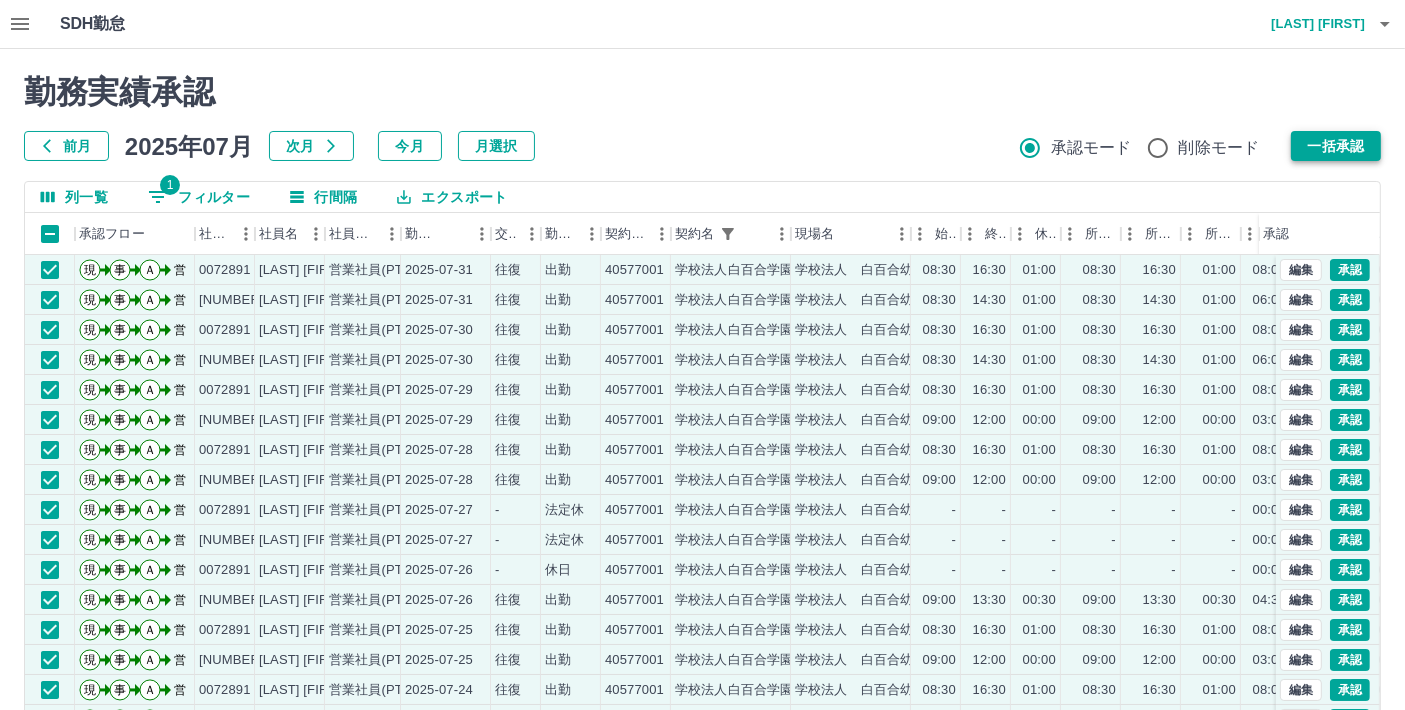click on "一括承認" at bounding box center (1336, 146) 